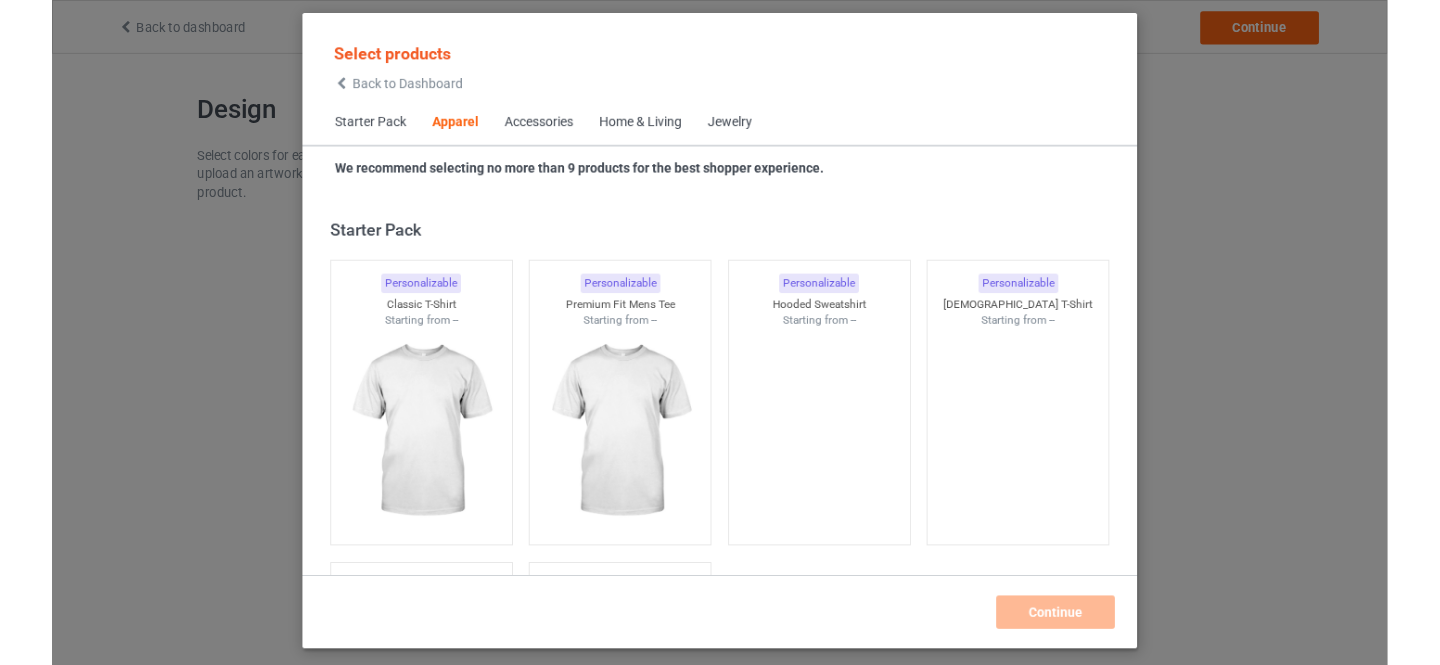 scroll, scrollTop: 0, scrollLeft: 0, axis: both 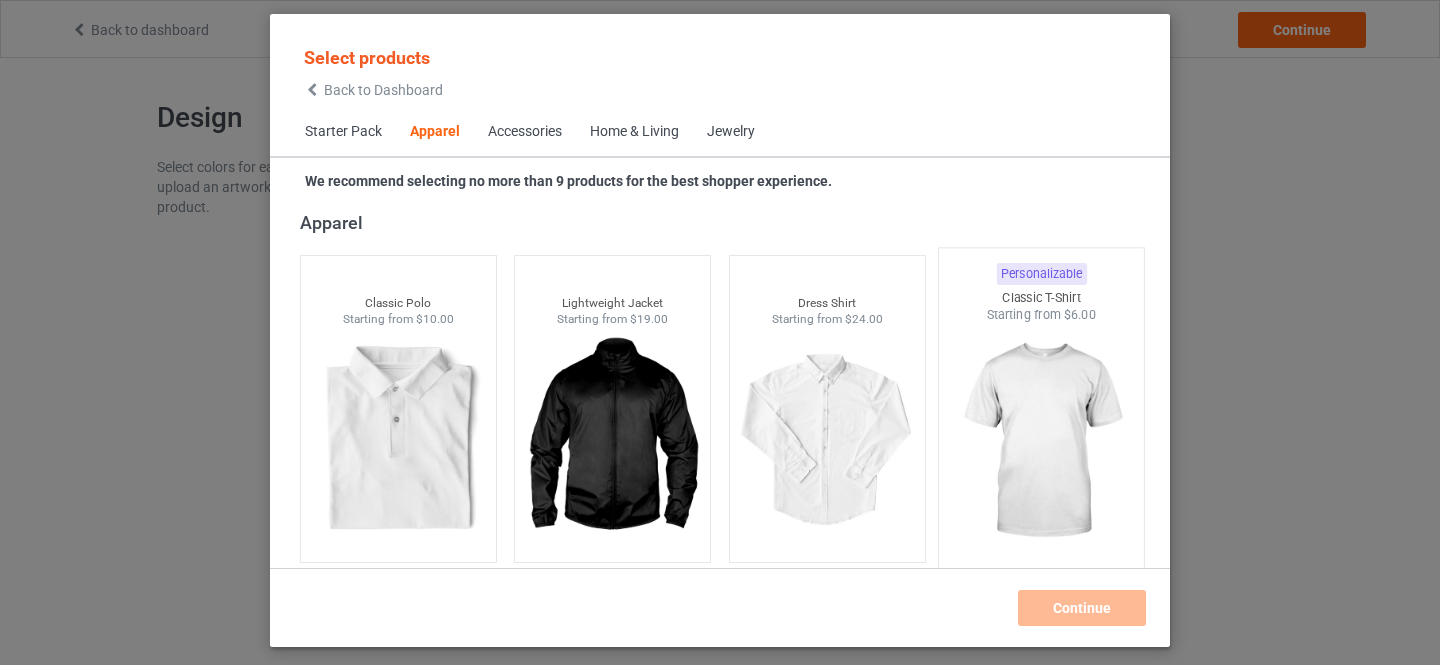 click at bounding box center (1042, 441) 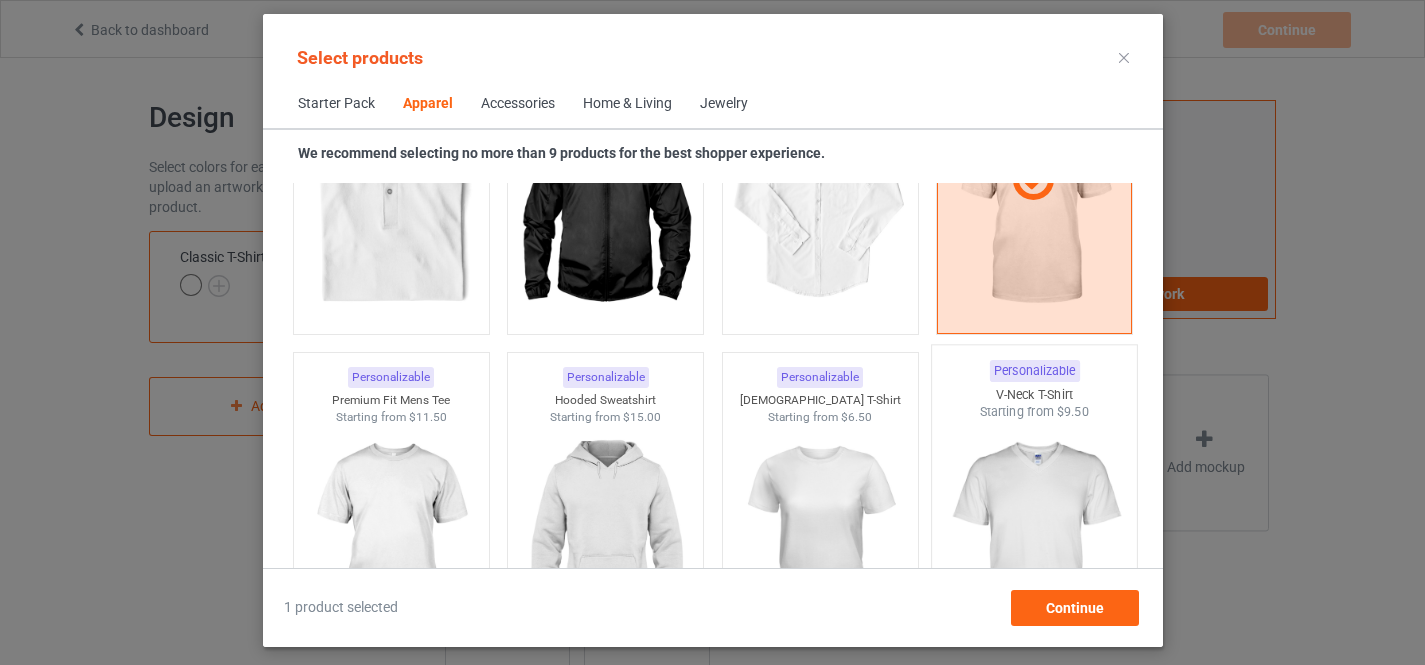 scroll, scrollTop: 1045, scrollLeft: 0, axis: vertical 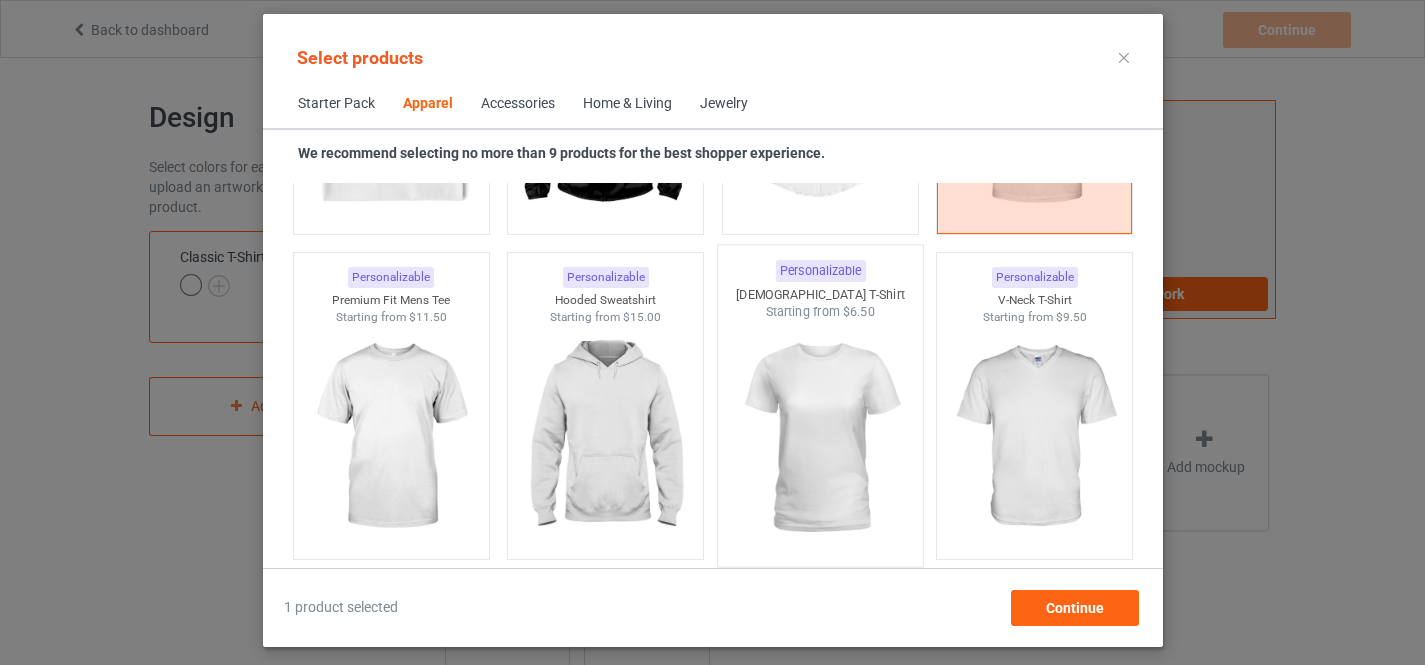 click at bounding box center [820, 438] 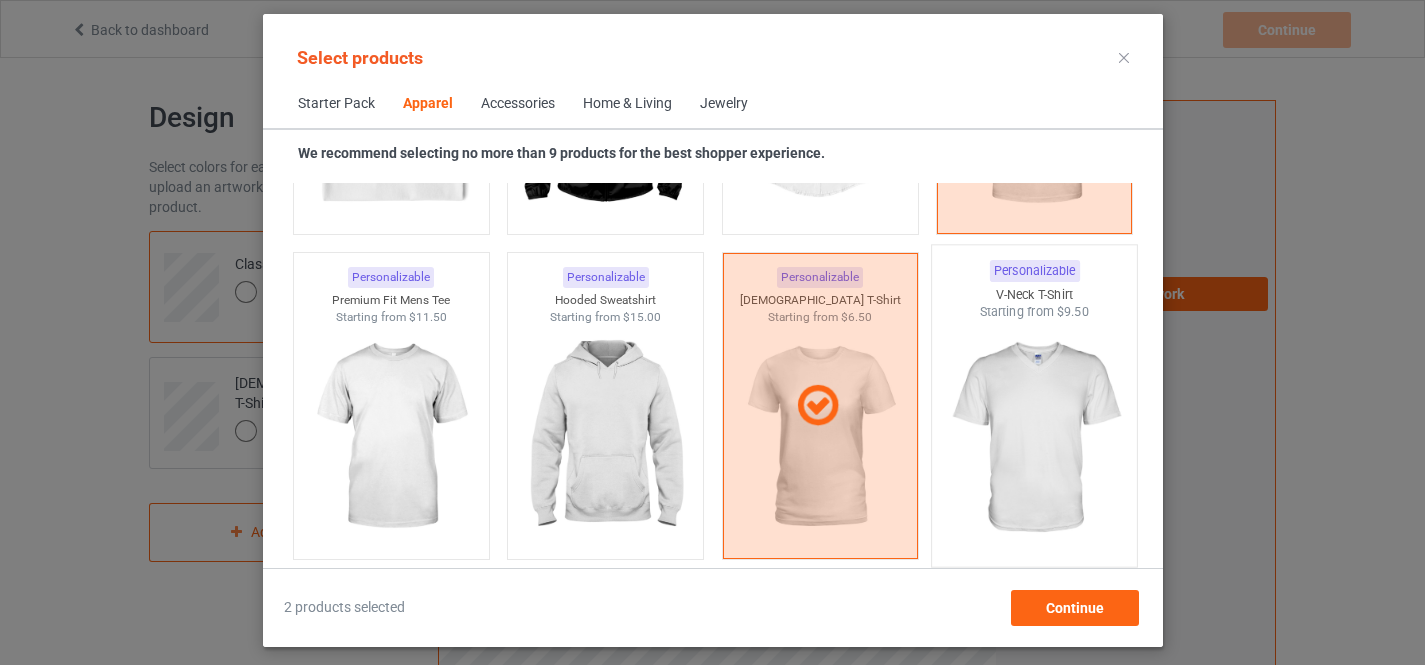 click at bounding box center [1034, 438] 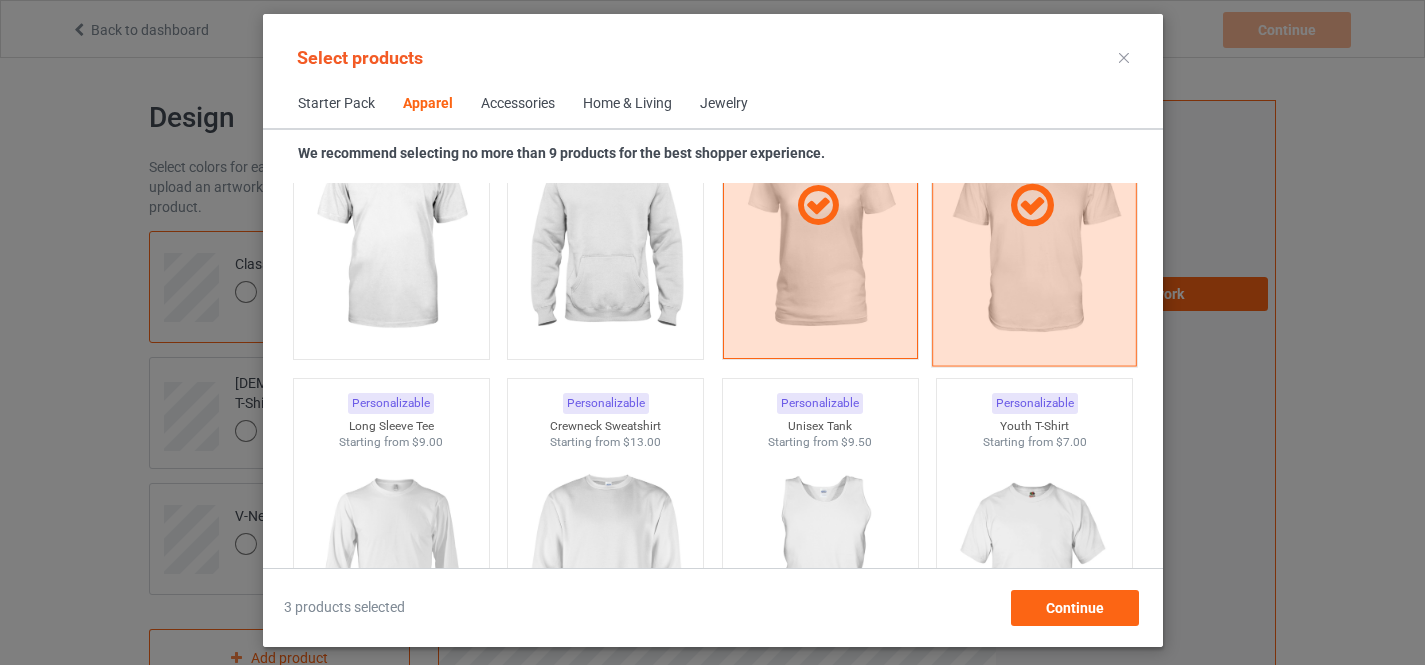 scroll, scrollTop: 1145, scrollLeft: 0, axis: vertical 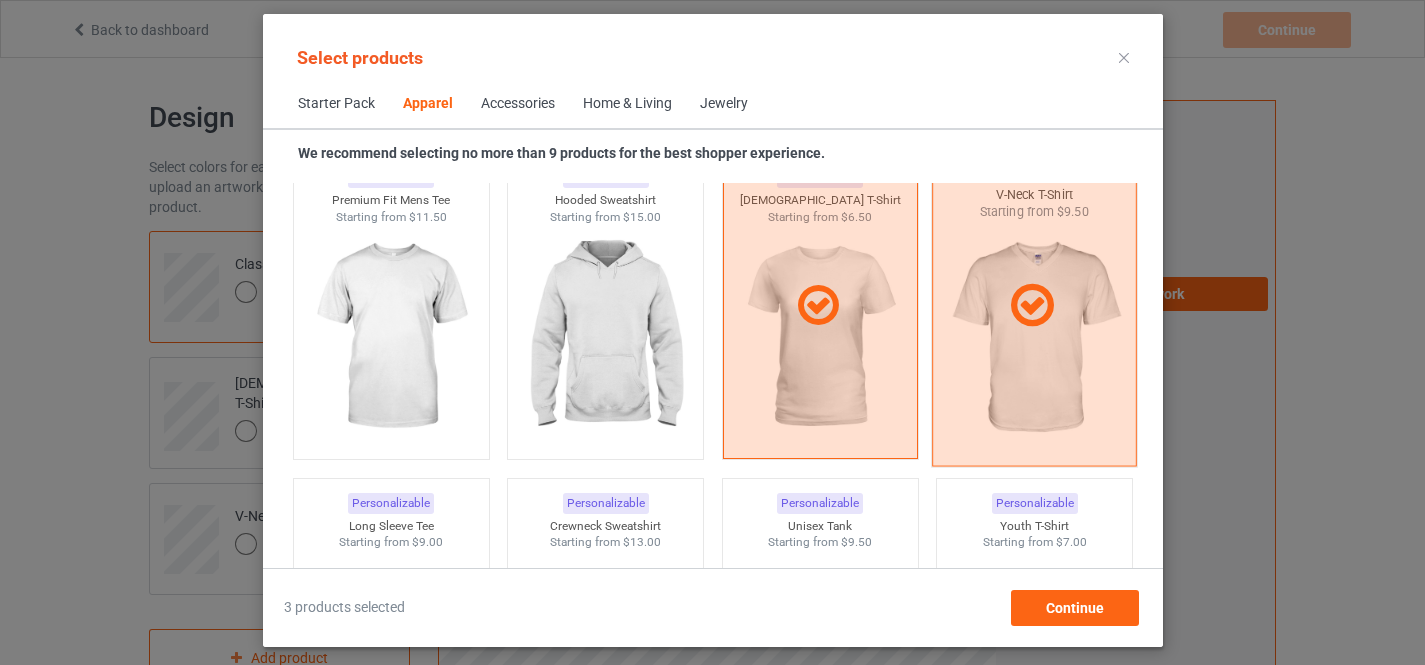 click at bounding box center [1034, 306] 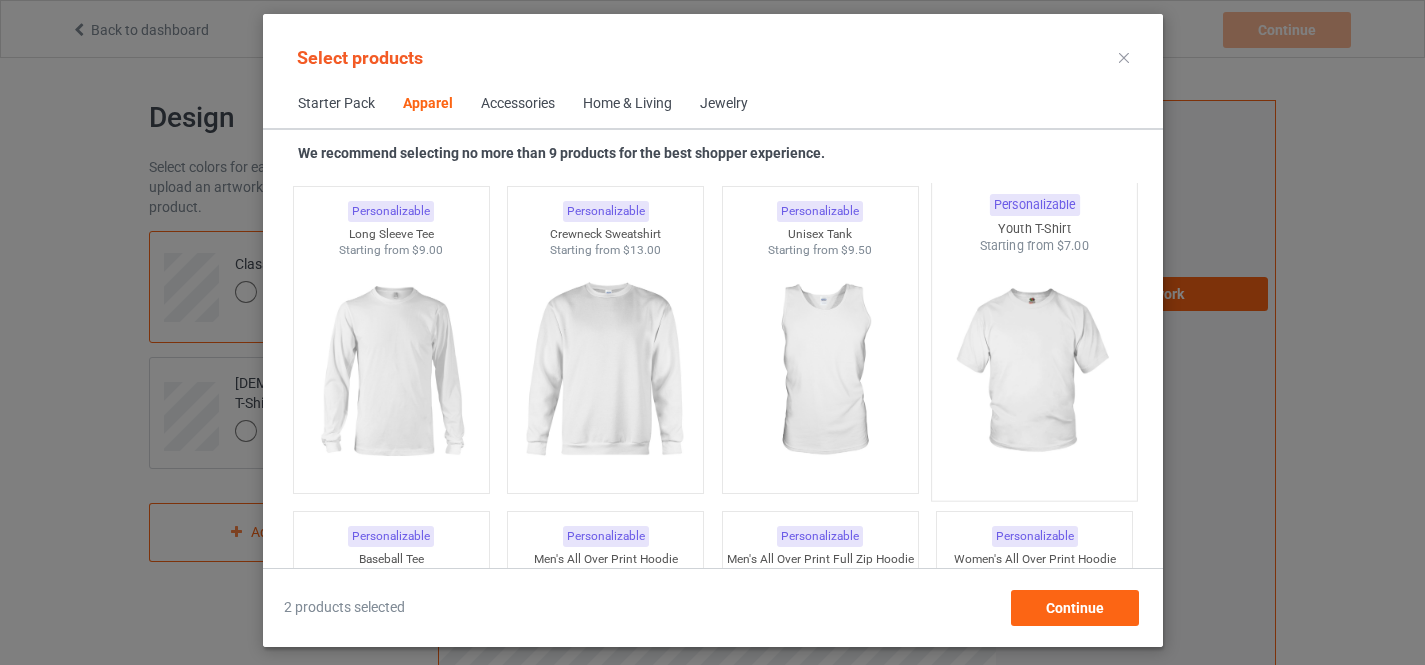 scroll, scrollTop: 1445, scrollLeft: 0, axis: vertical 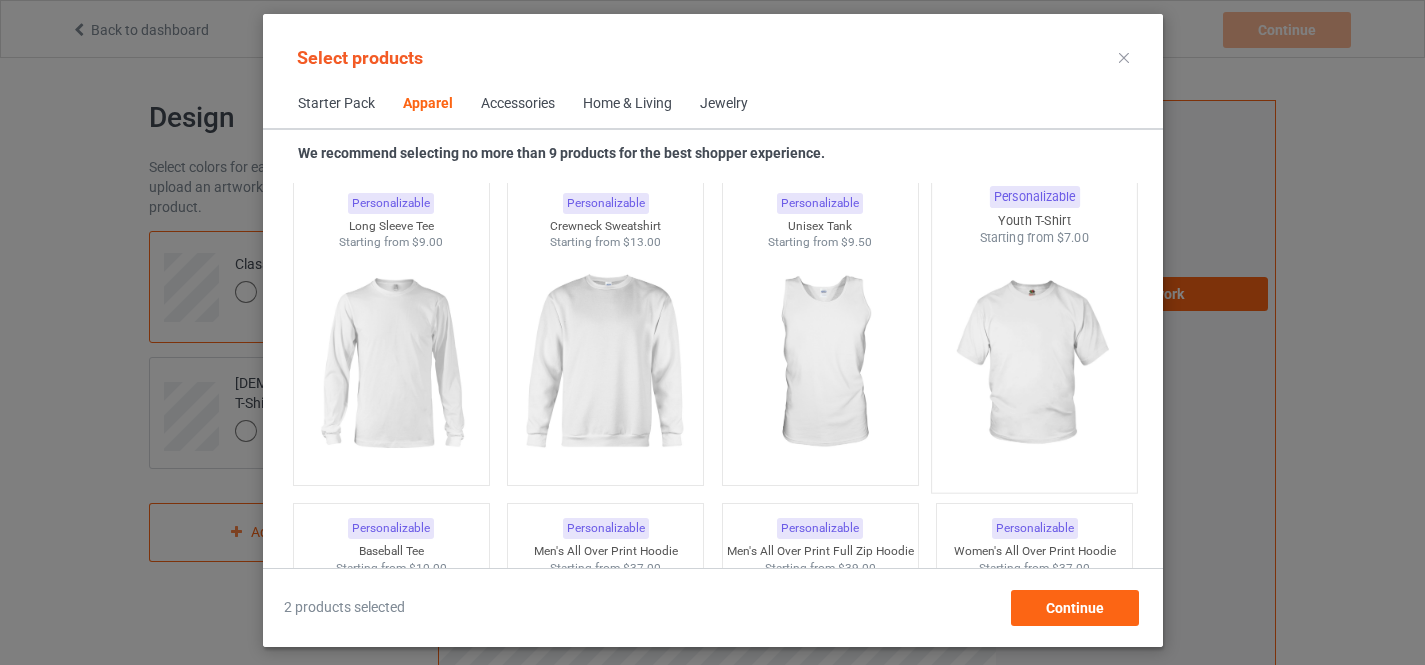 click at bounding box center [1034, 364] 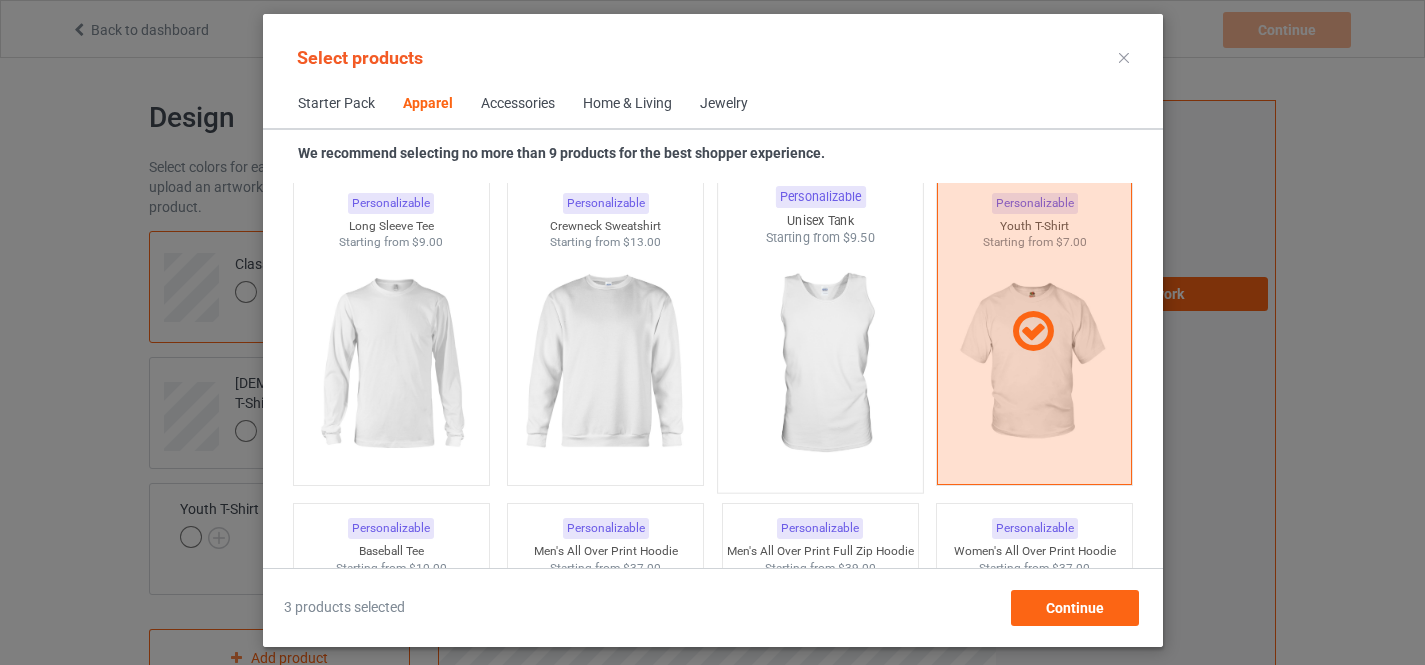 click at bounding box center (820, 364) 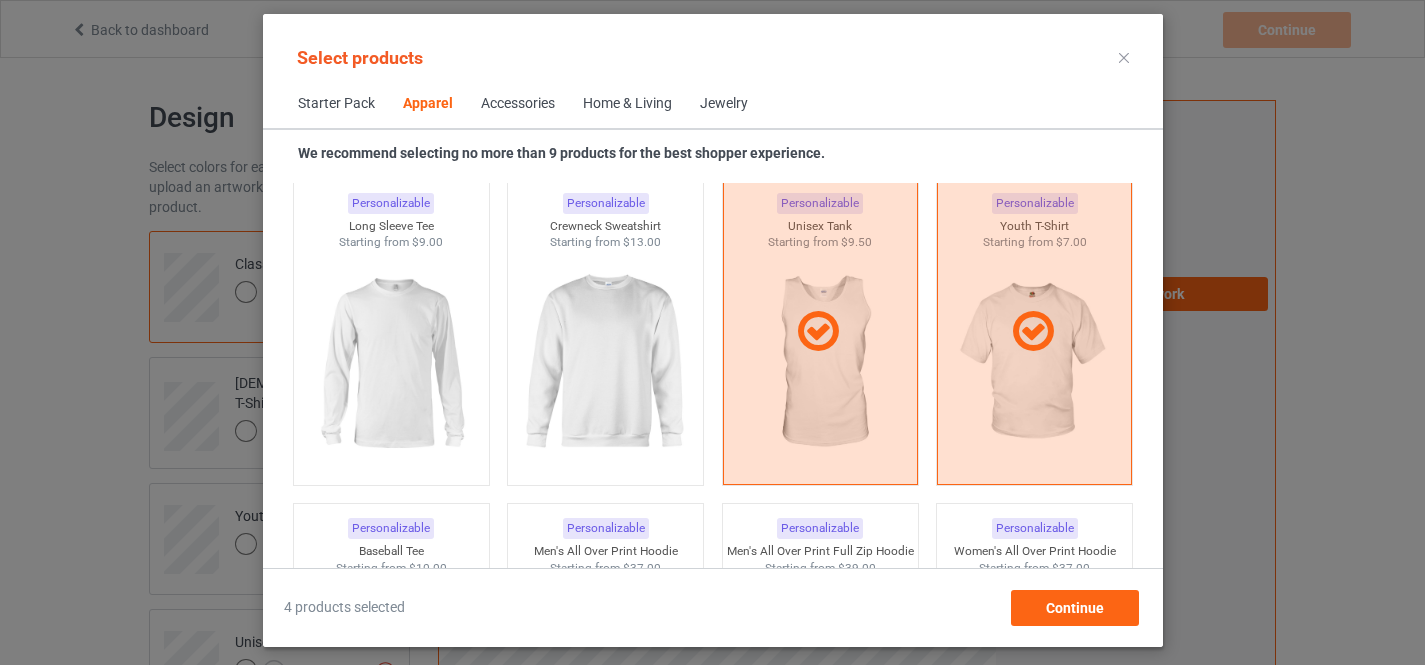 scroll, scrollTop: 1245, scrollLeft: 0, axis: vertical 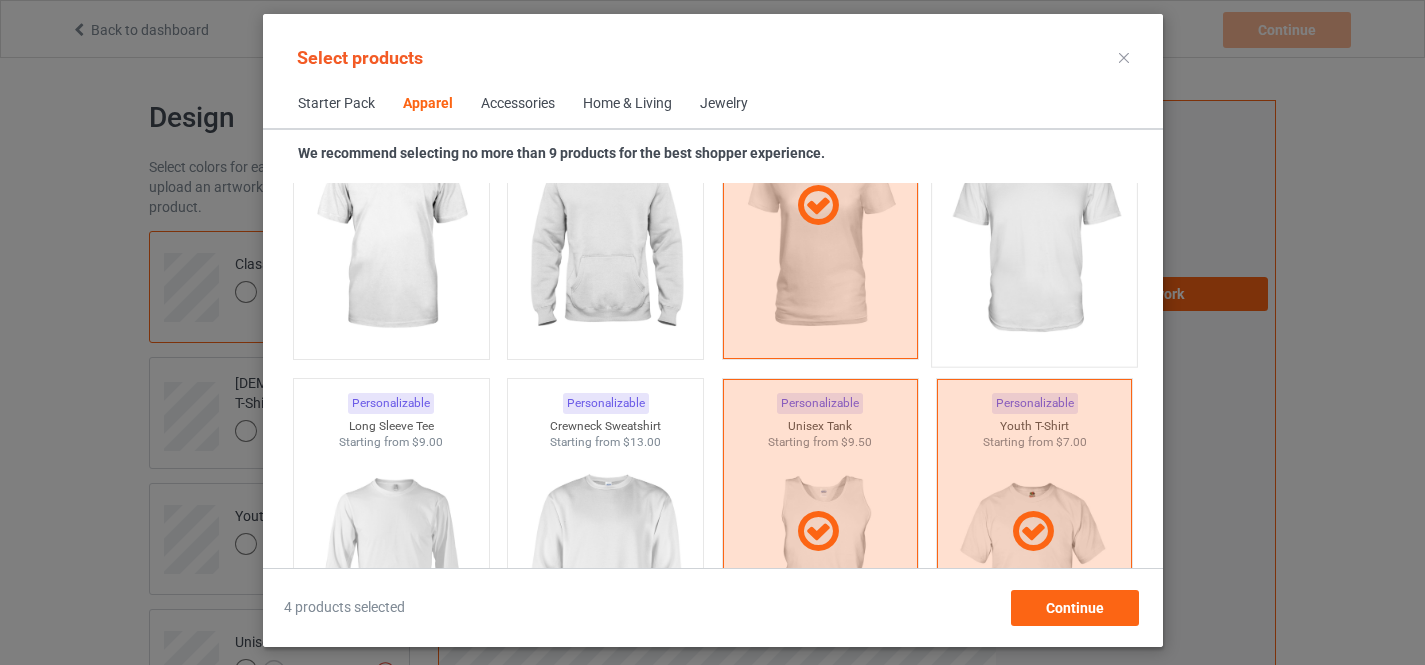 click at bounding box center (1034, 238) 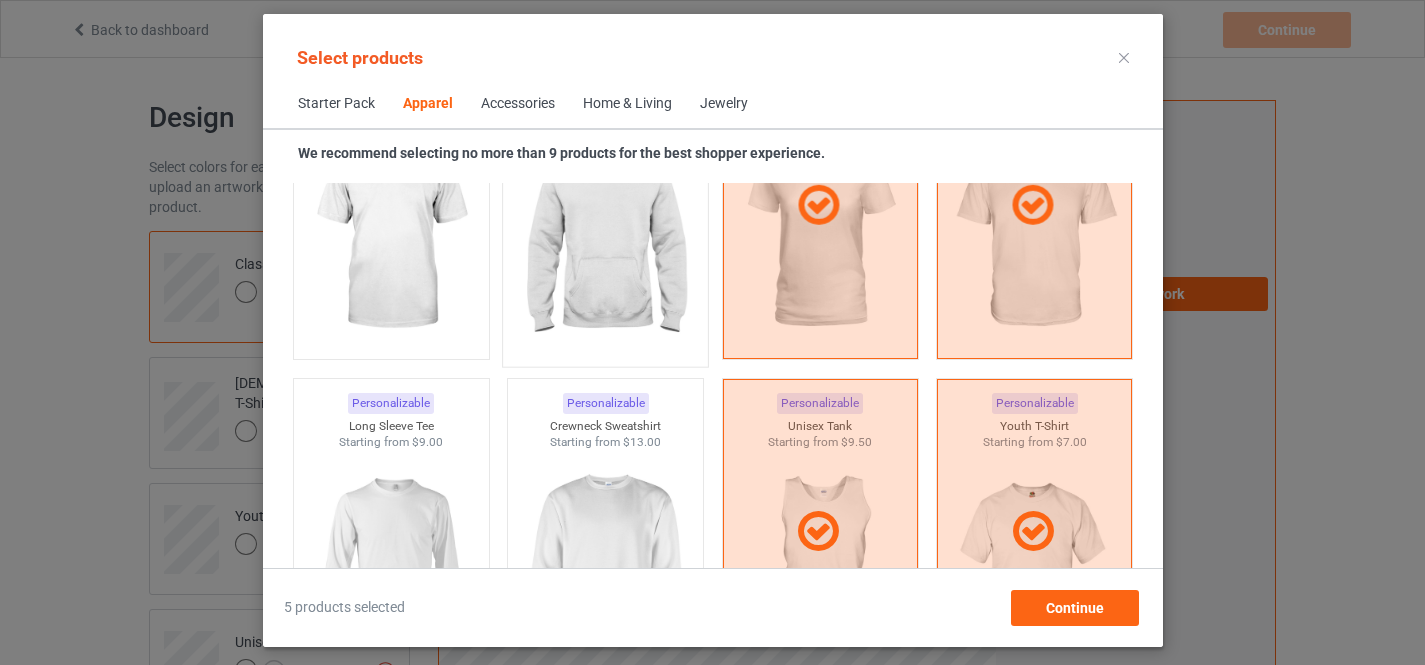 drag, startPoint x: 429, startPoint y: 520, endPoint x: 596, endPoint y: 274, distance: 297.32977 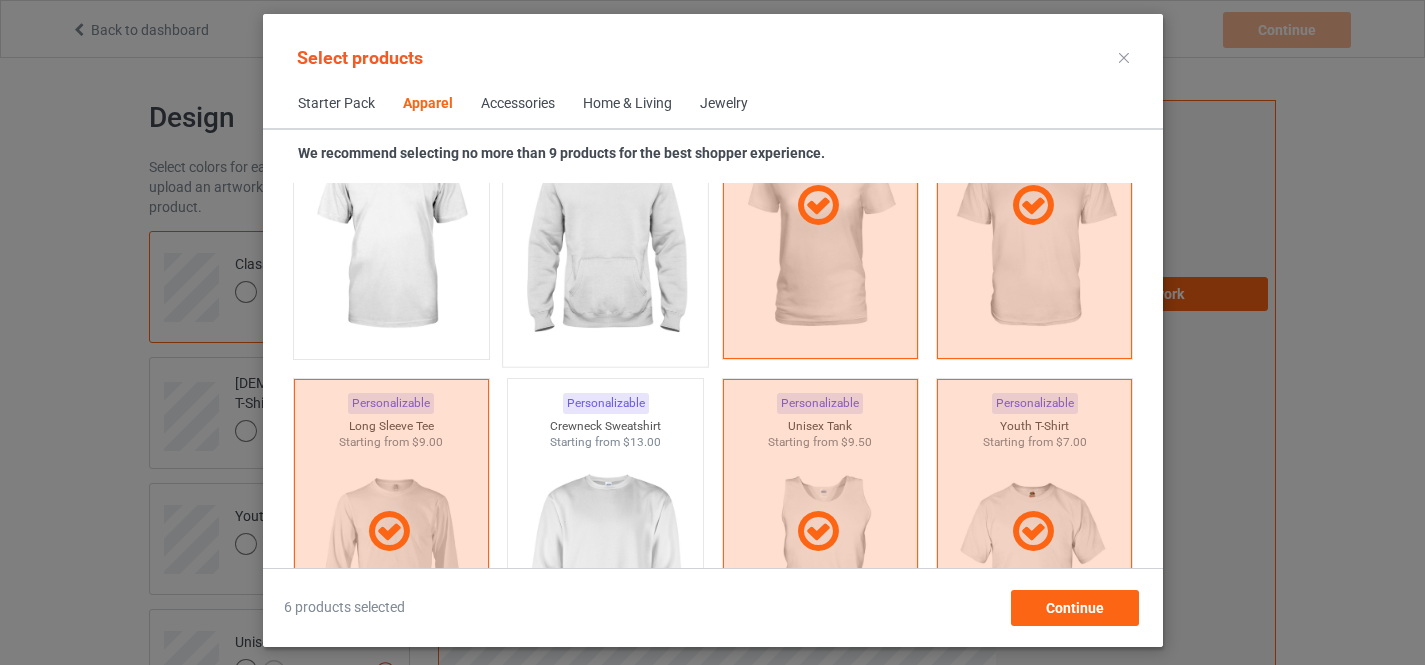 click at bounding box center (605, 238) 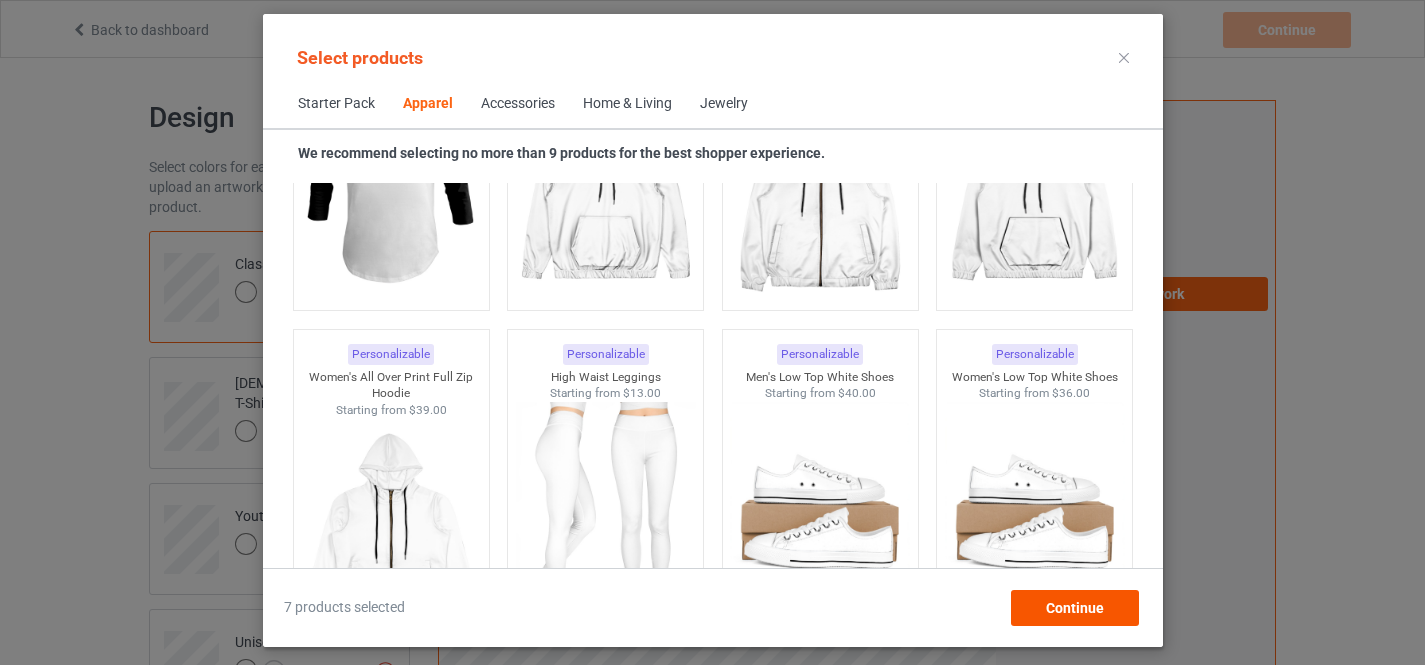 scroll, scrollTop: 2345, scrollLeft: 0, axis: vertical 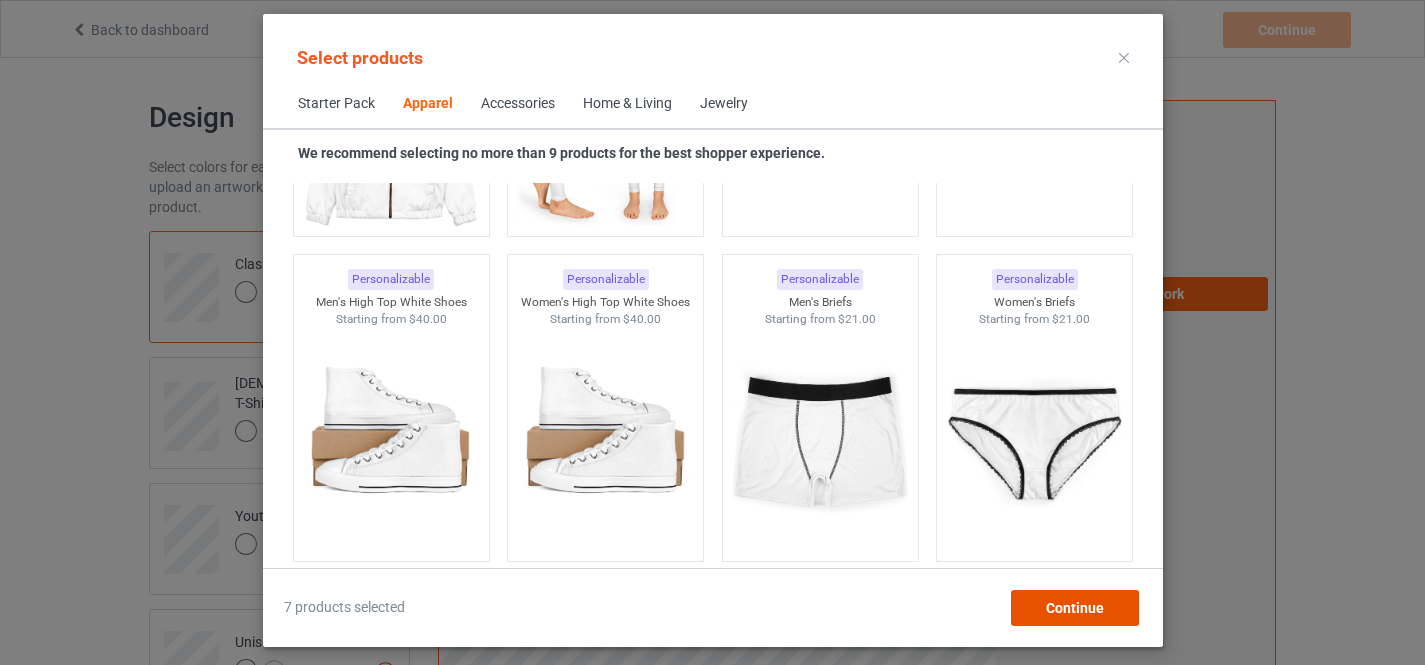 drag, startPoint x: 1063, startPoint y: 605, endPoint x: 275, endPoint y: 313, distance: 840.3618 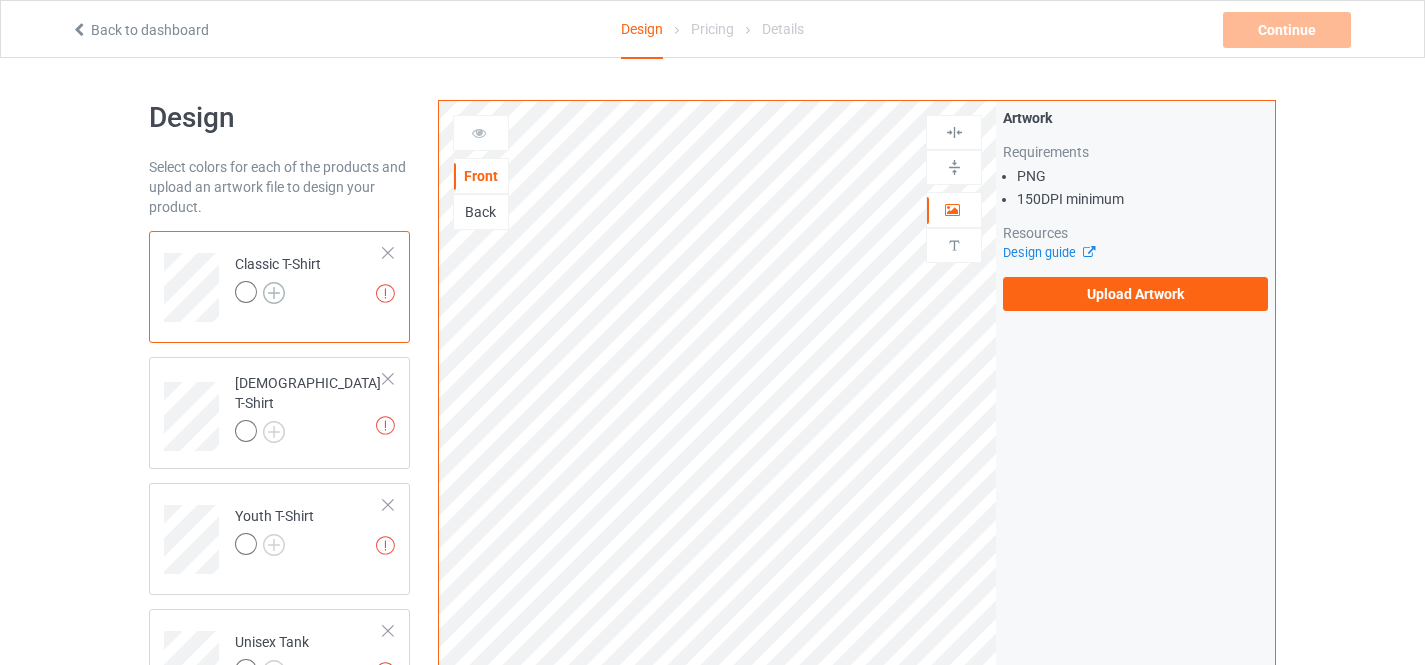 click at bounding box center [274, 293] 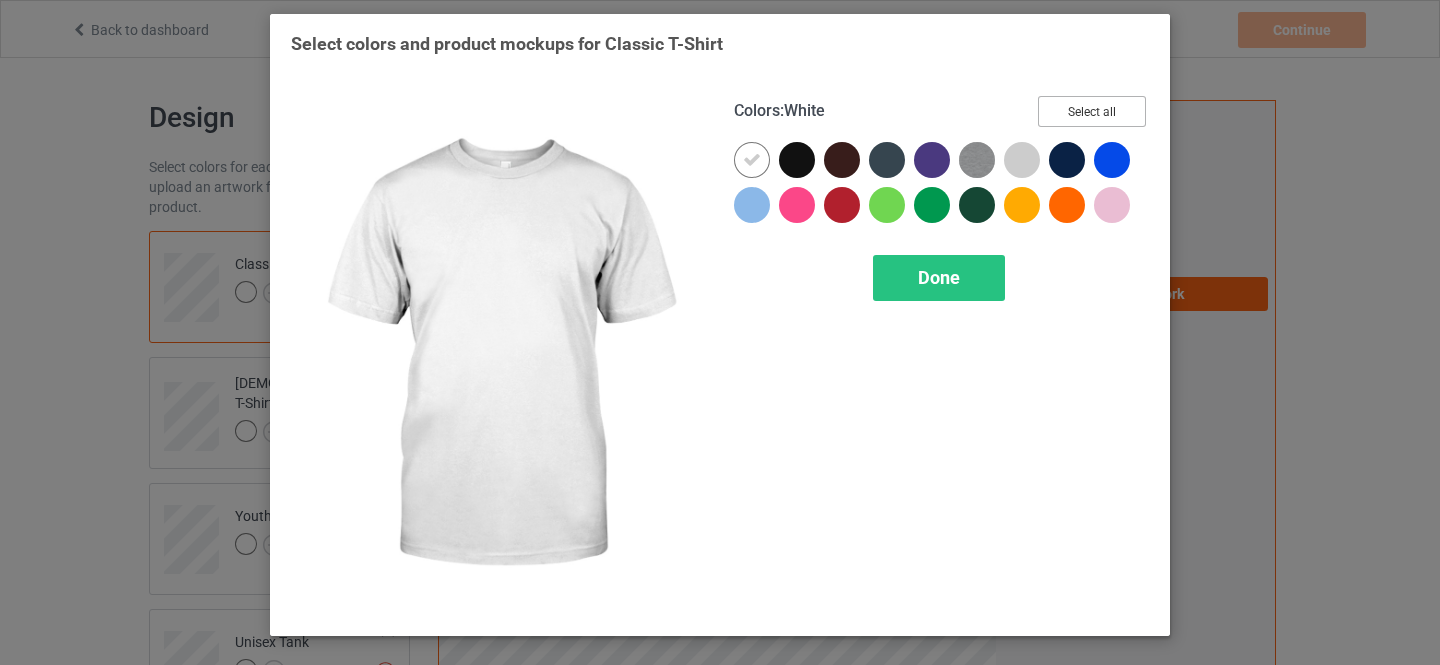click on "Select all" at bounding box center [1092, 111] 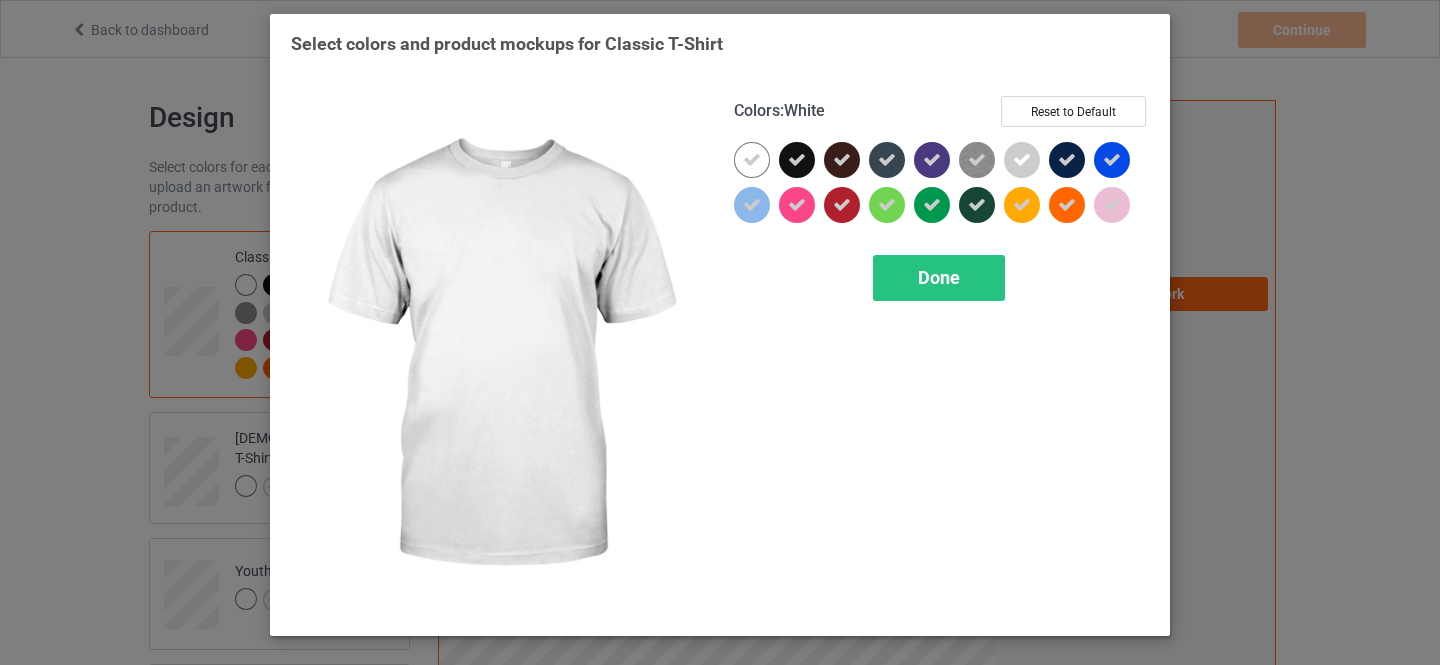 click at bounding box center (752, 160) 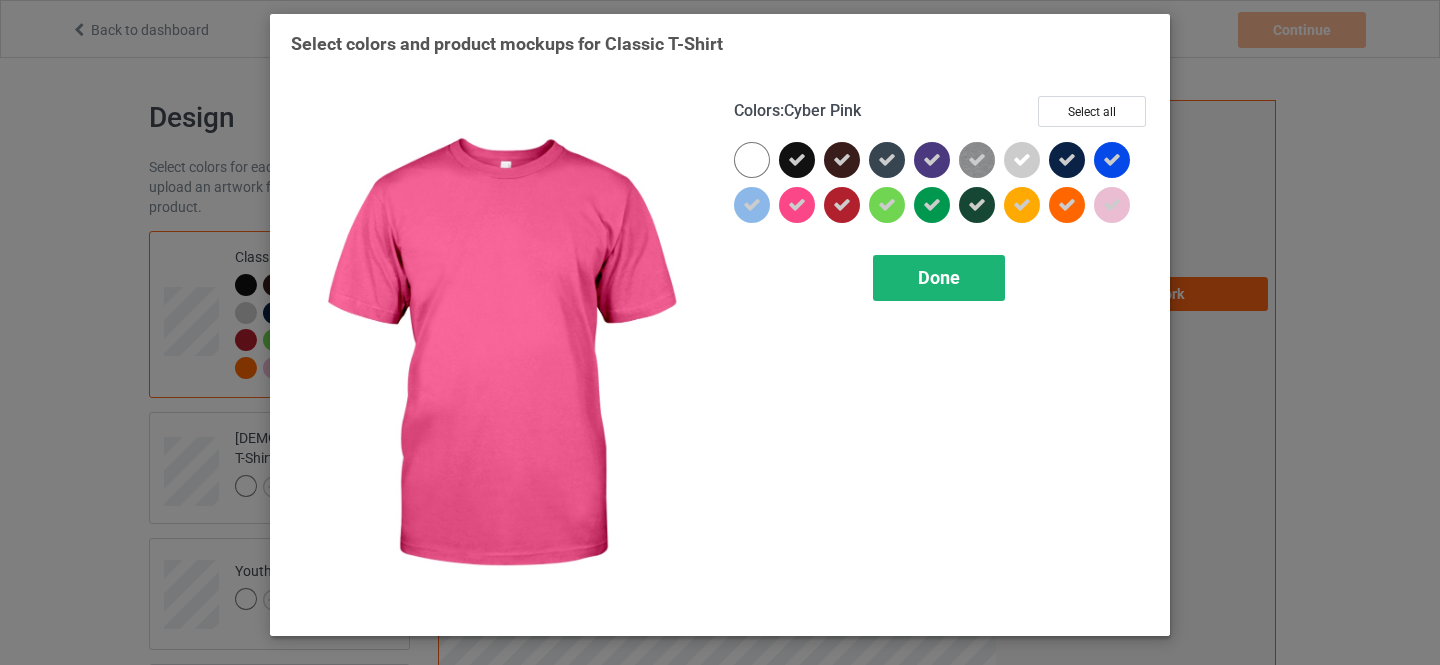 click on "Done" at bounding box center [939, 277] 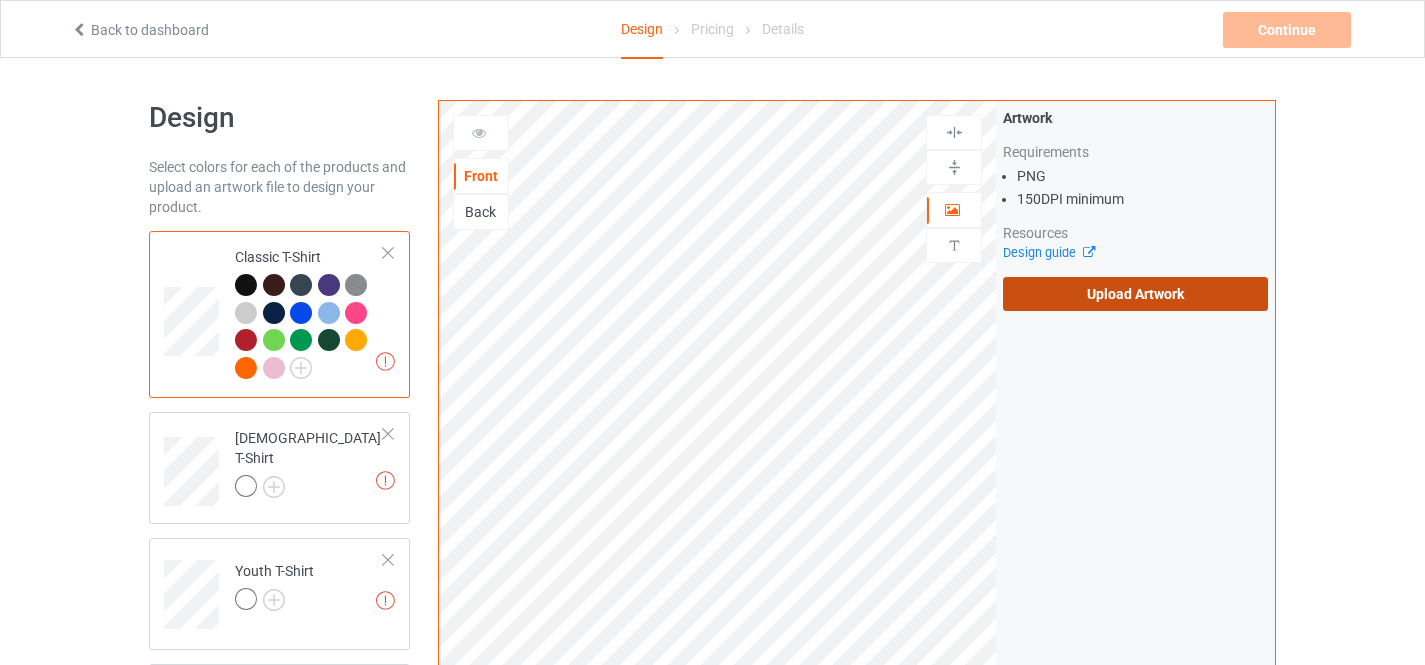 click on "Upload Artwork" at bounding box center (1135, 294) 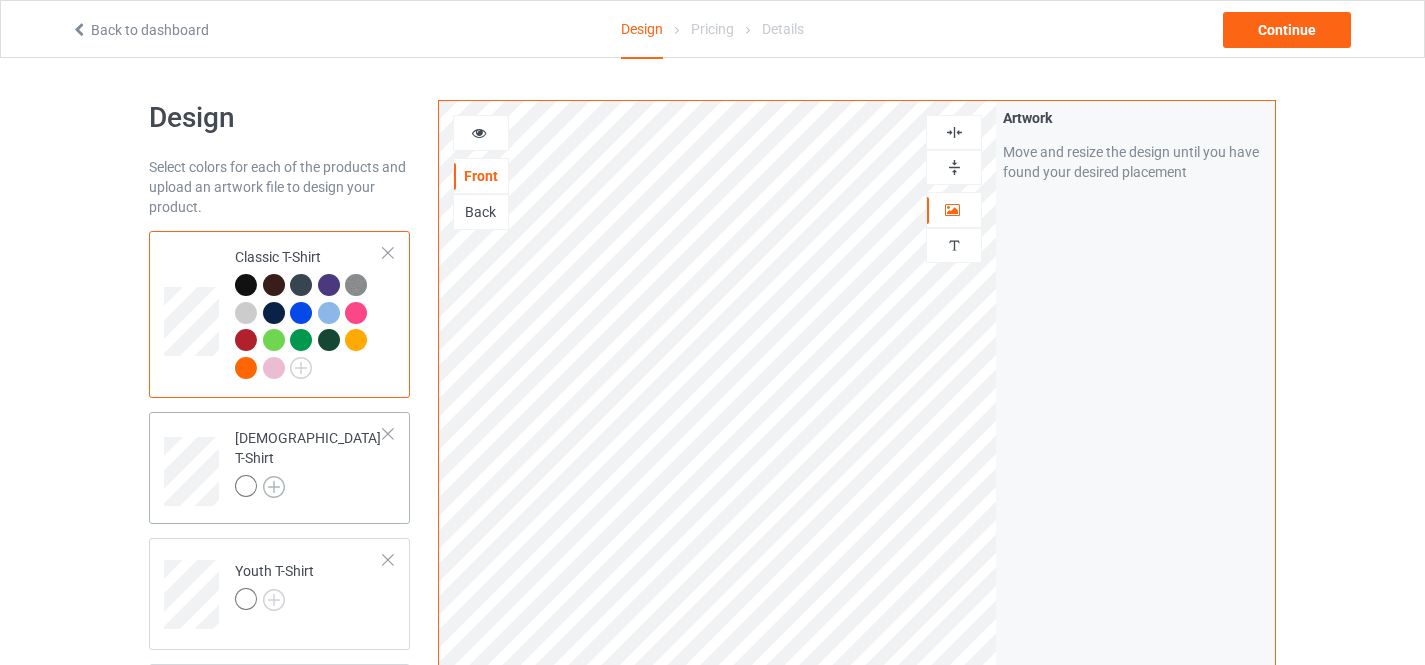click at bounding box center [274, 487] 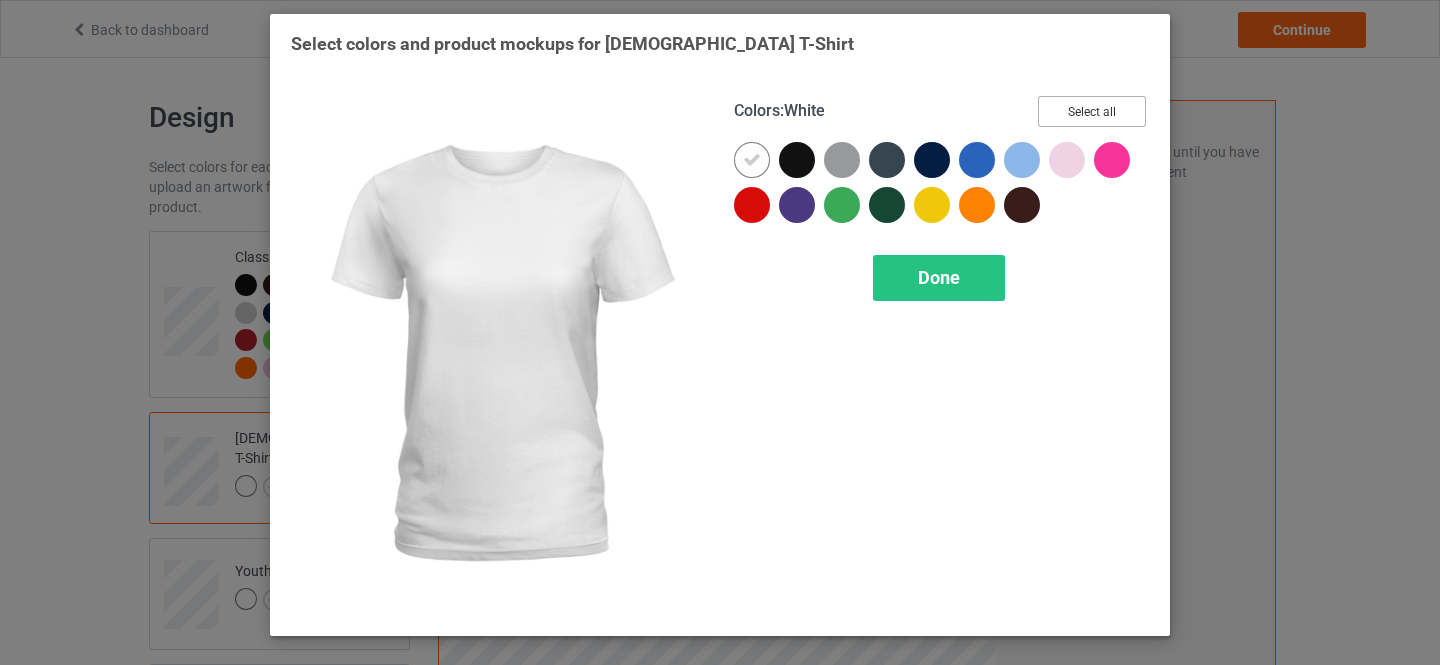 click on "Select all" at bounding box center [1092, 111] 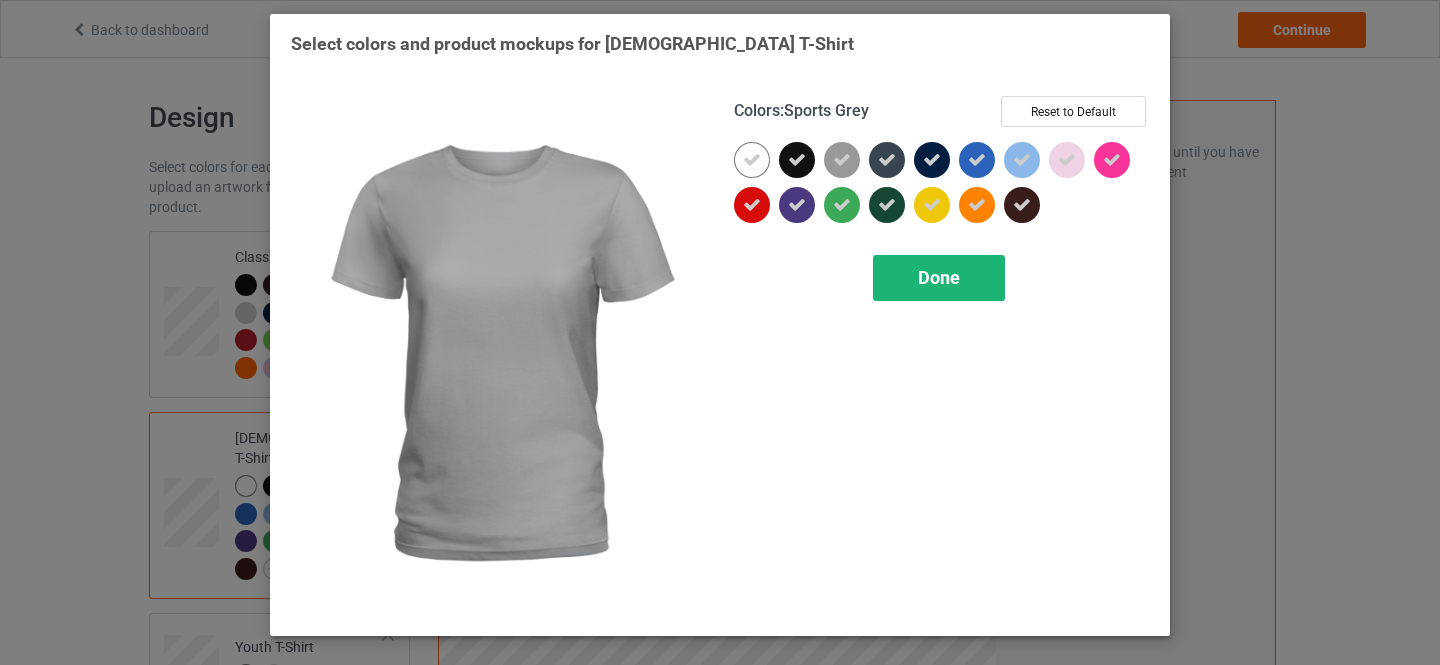 click at bounding box center (752, 160) 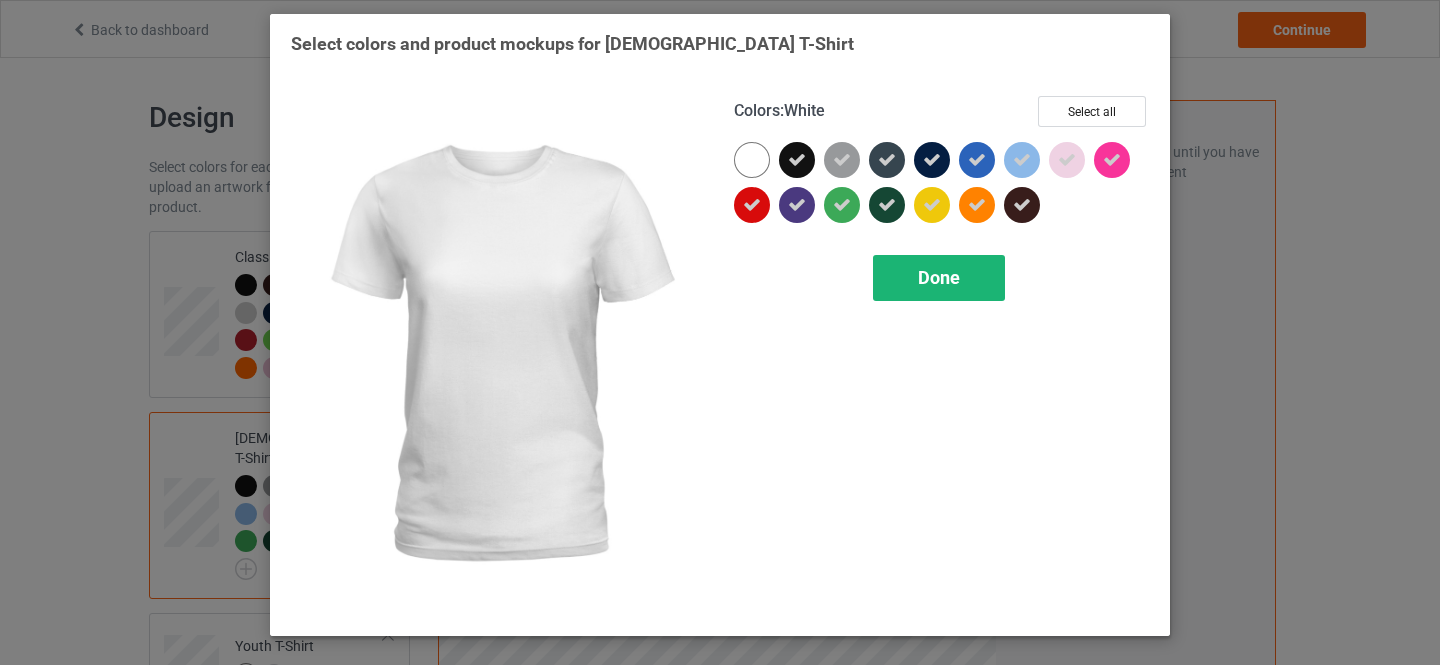 click on "Done" at bounding box center (939, 277) 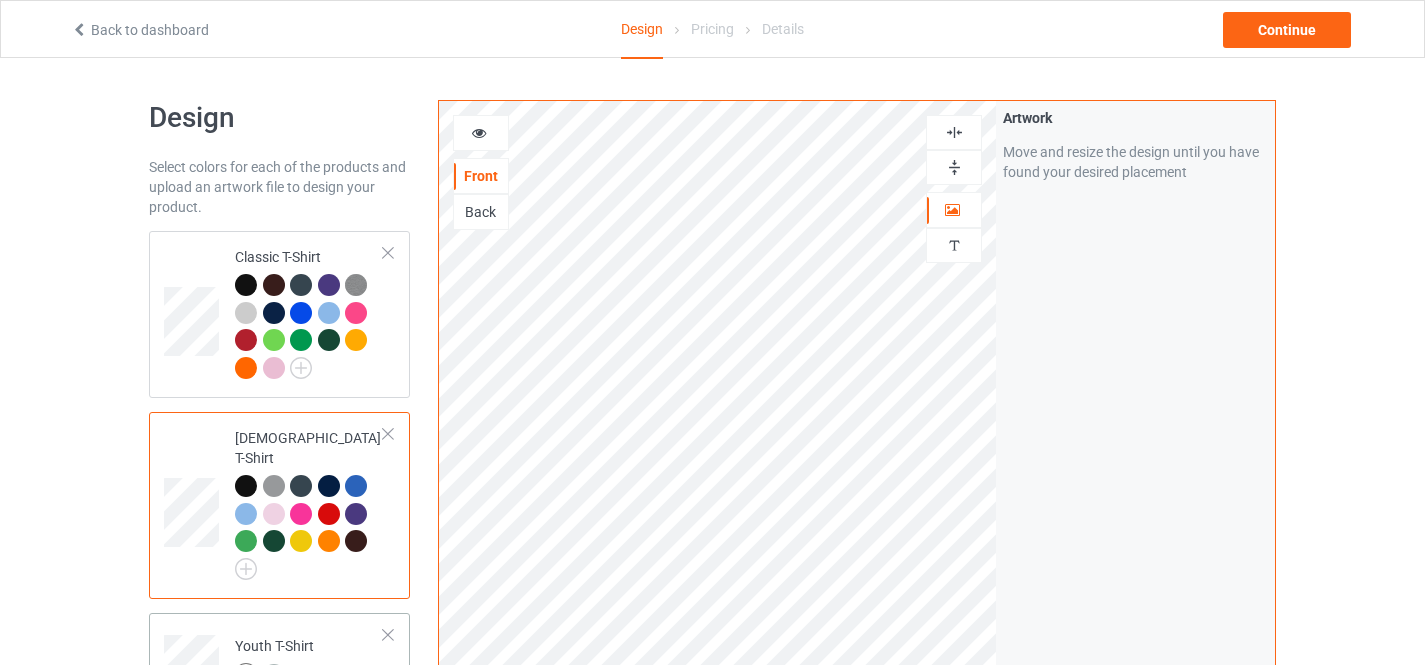 click at bounding box center (274, 675) 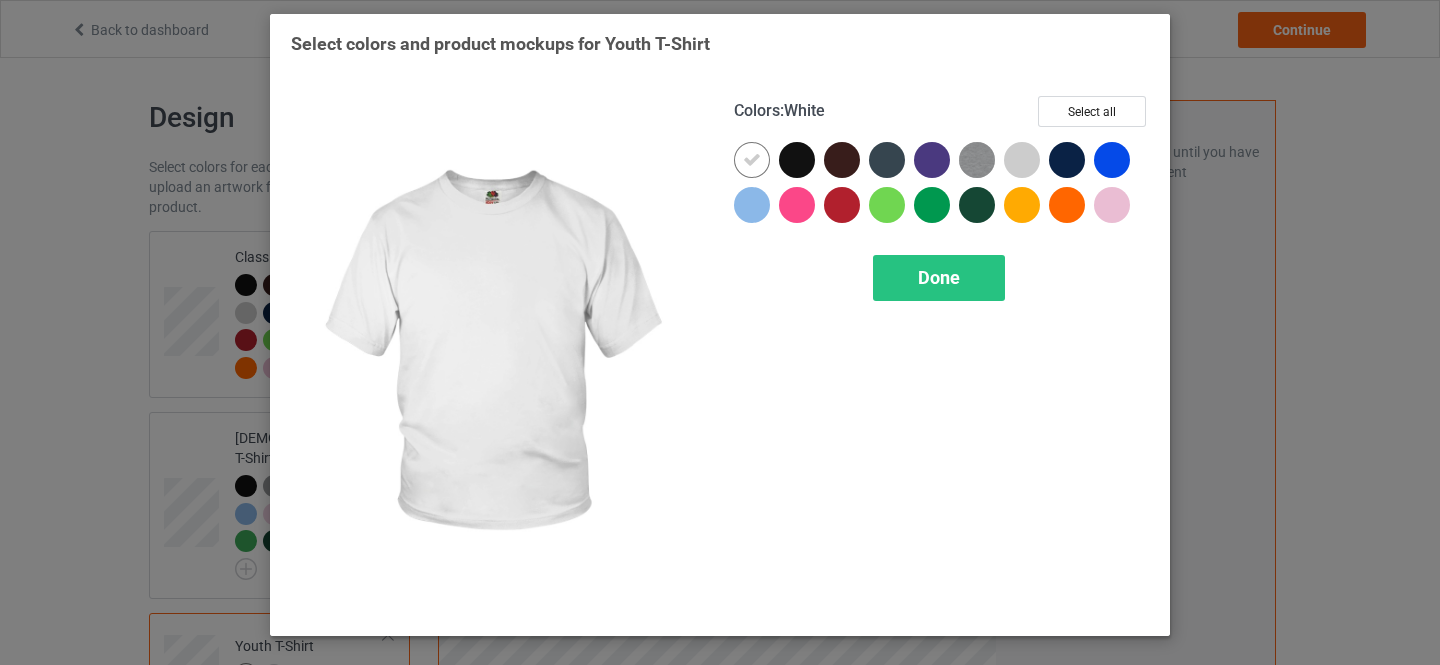 click on "Select all" at bounding box center [1092, 111] 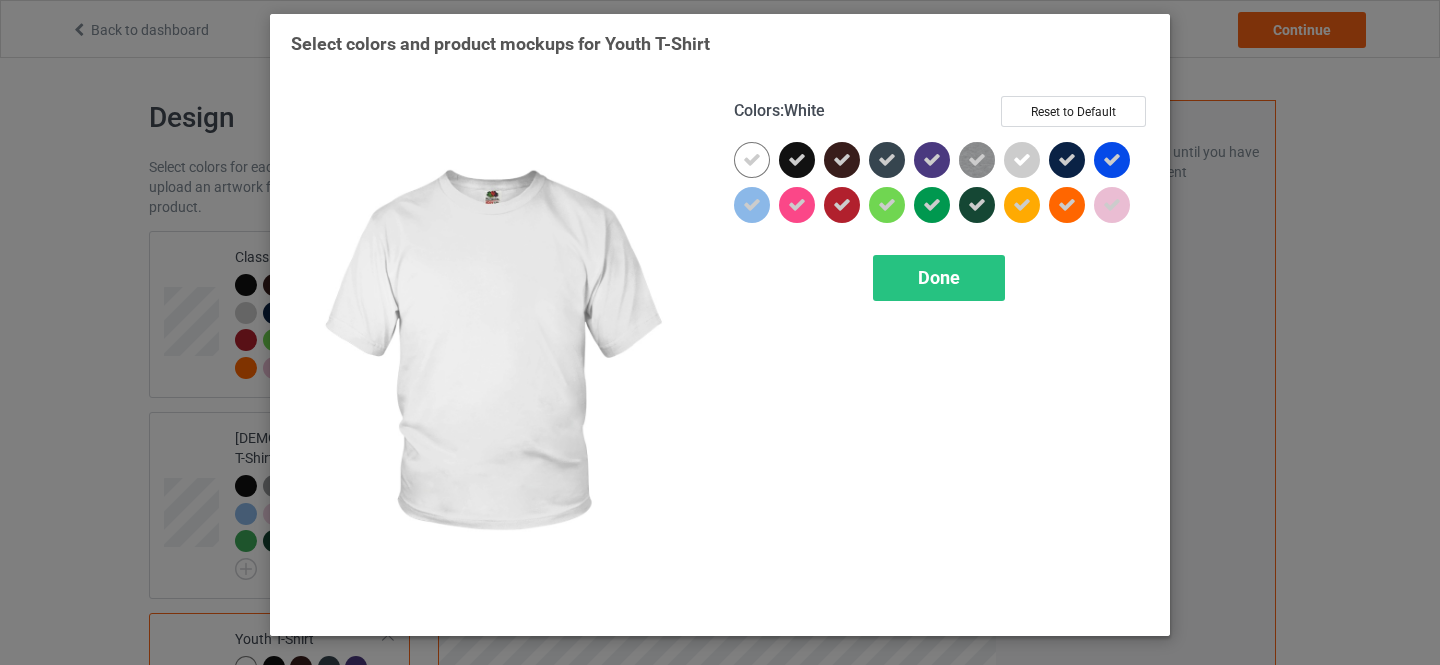 click at bounding box center (752, 160) 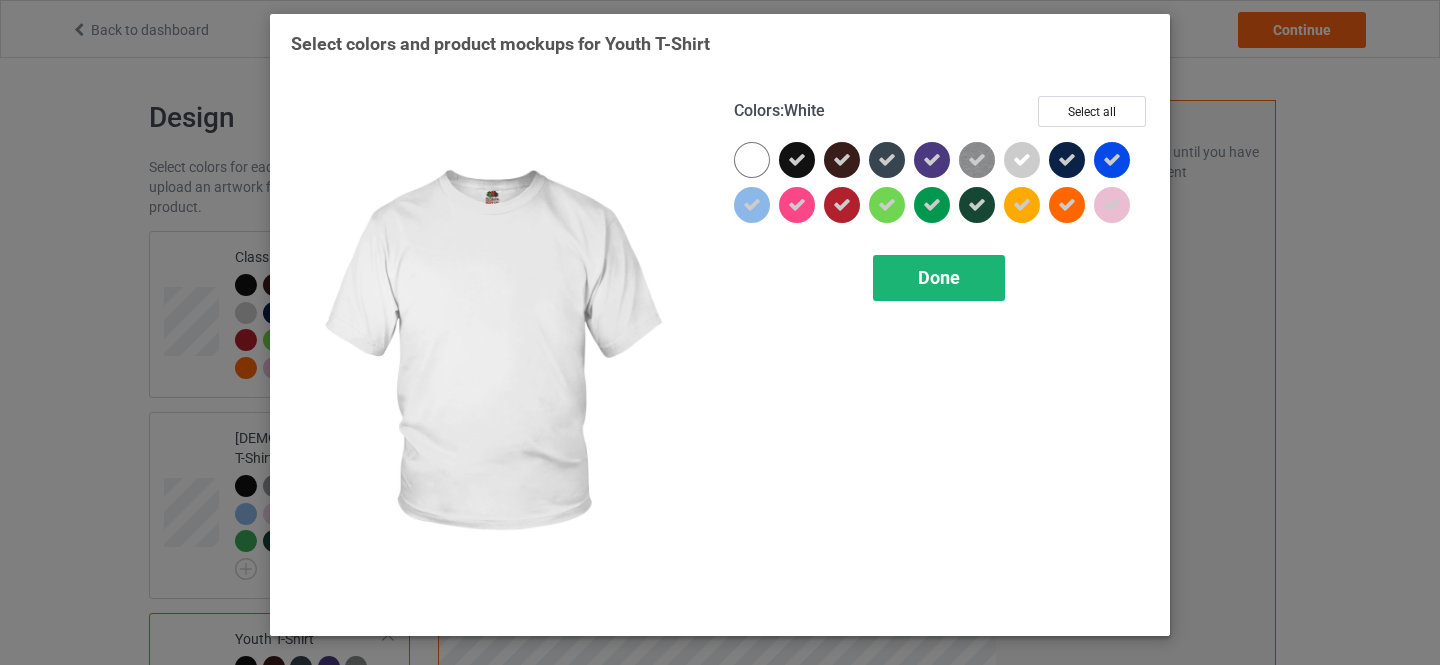 click on "Done" at bounding box center (939, 277) 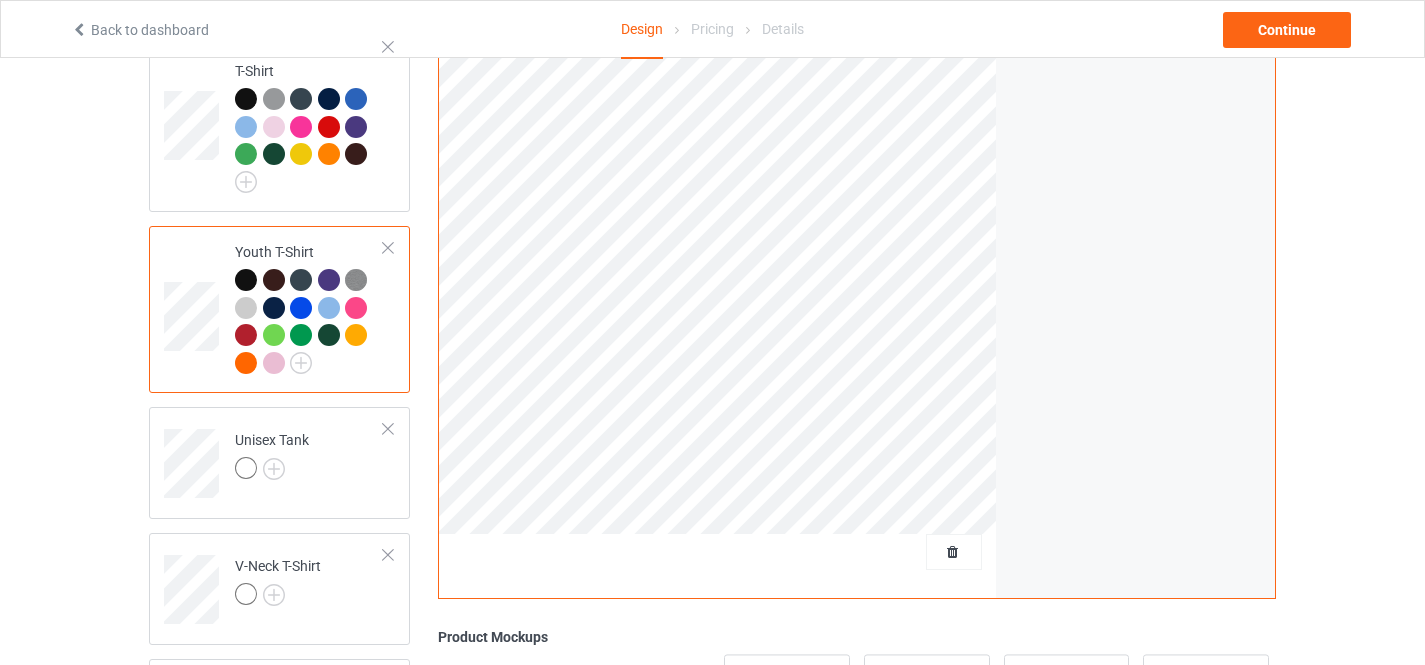 scroll, scrollTop: 400, scrollLeft: 0, axis: vertical 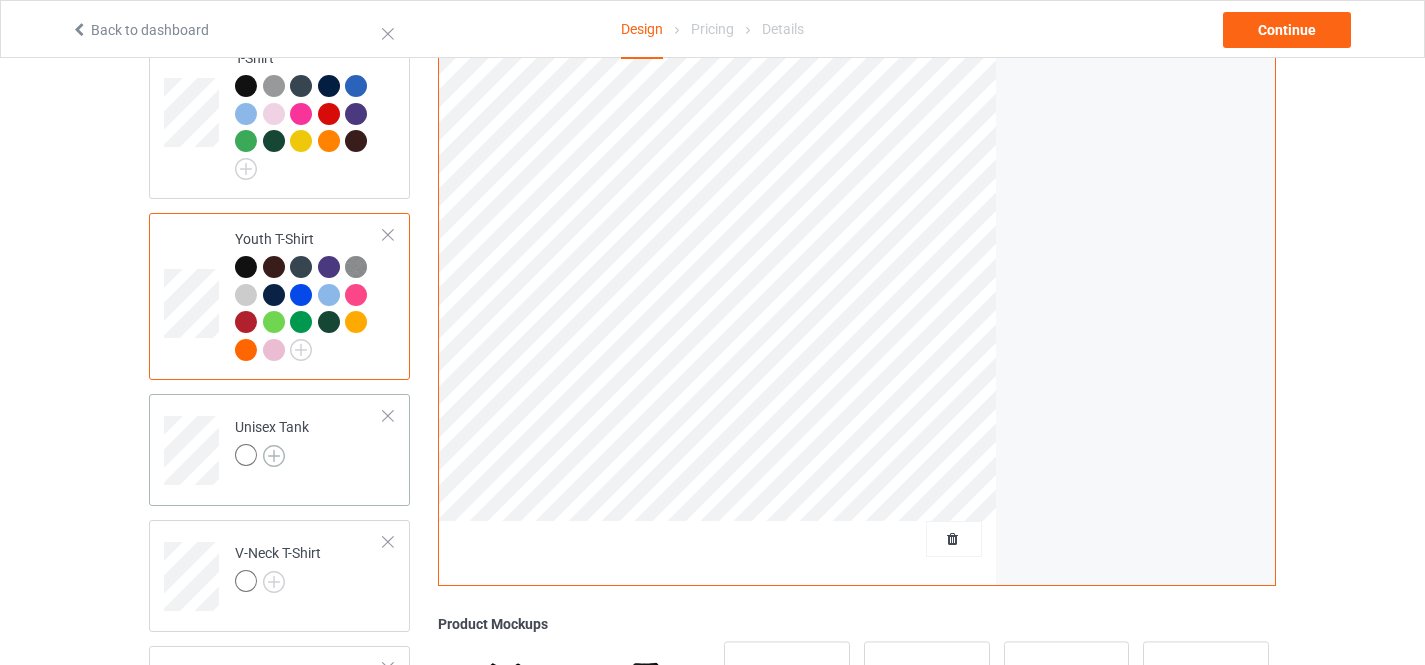 click at bounding box center (274, 456) 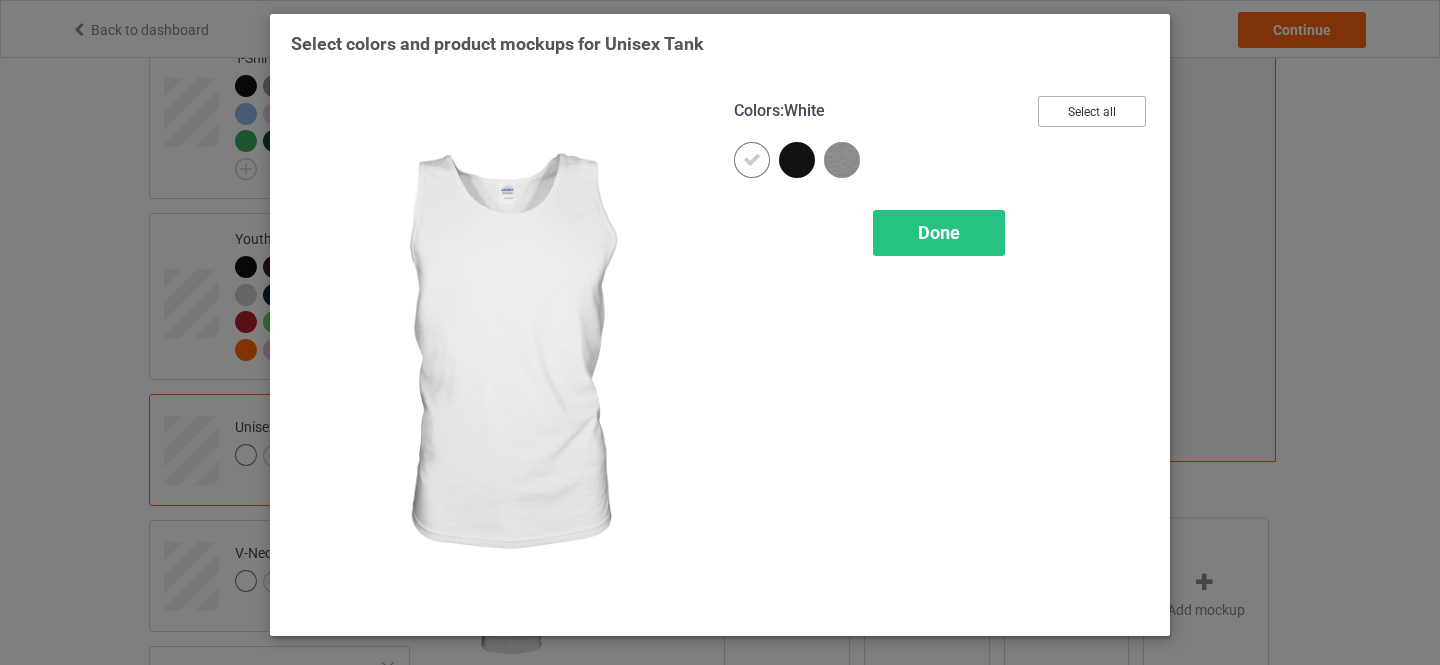 click on "Select all" at bounding box center (1092, 111) 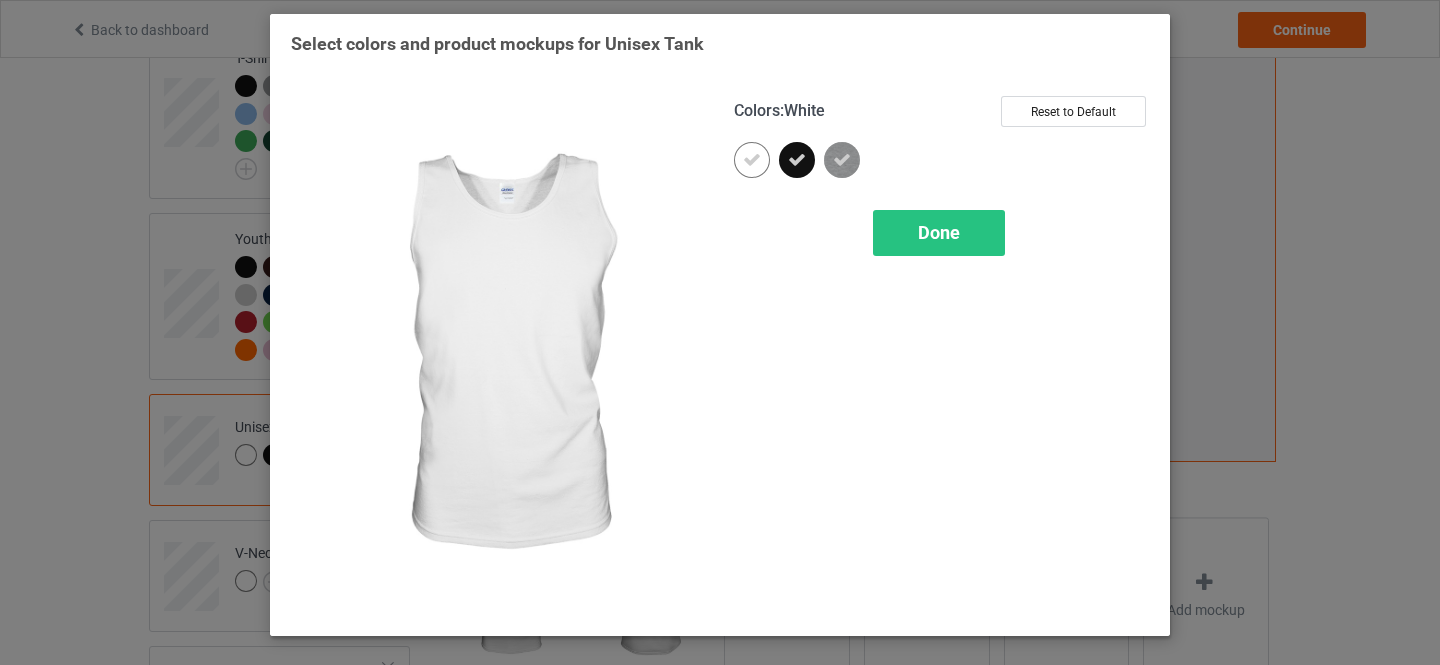 click at bounding box center (752, 160) 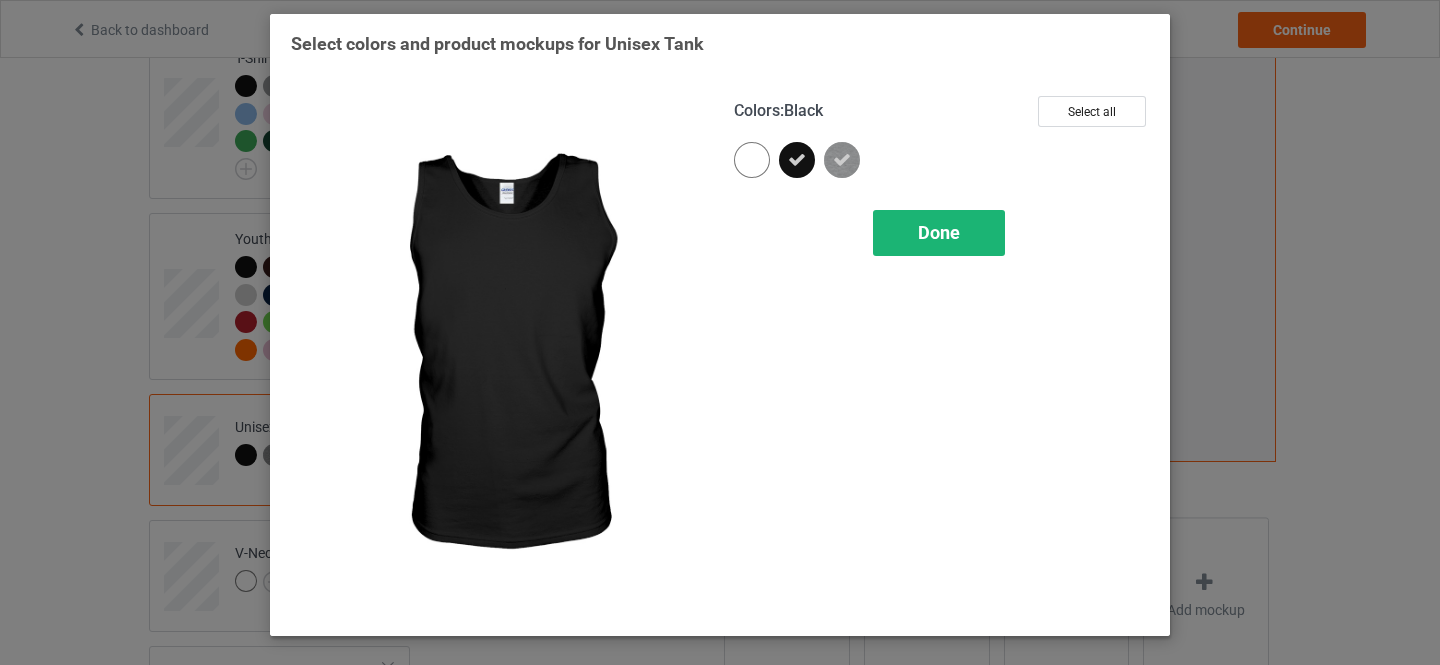 click on "Done" at bounding box center (939, 232) 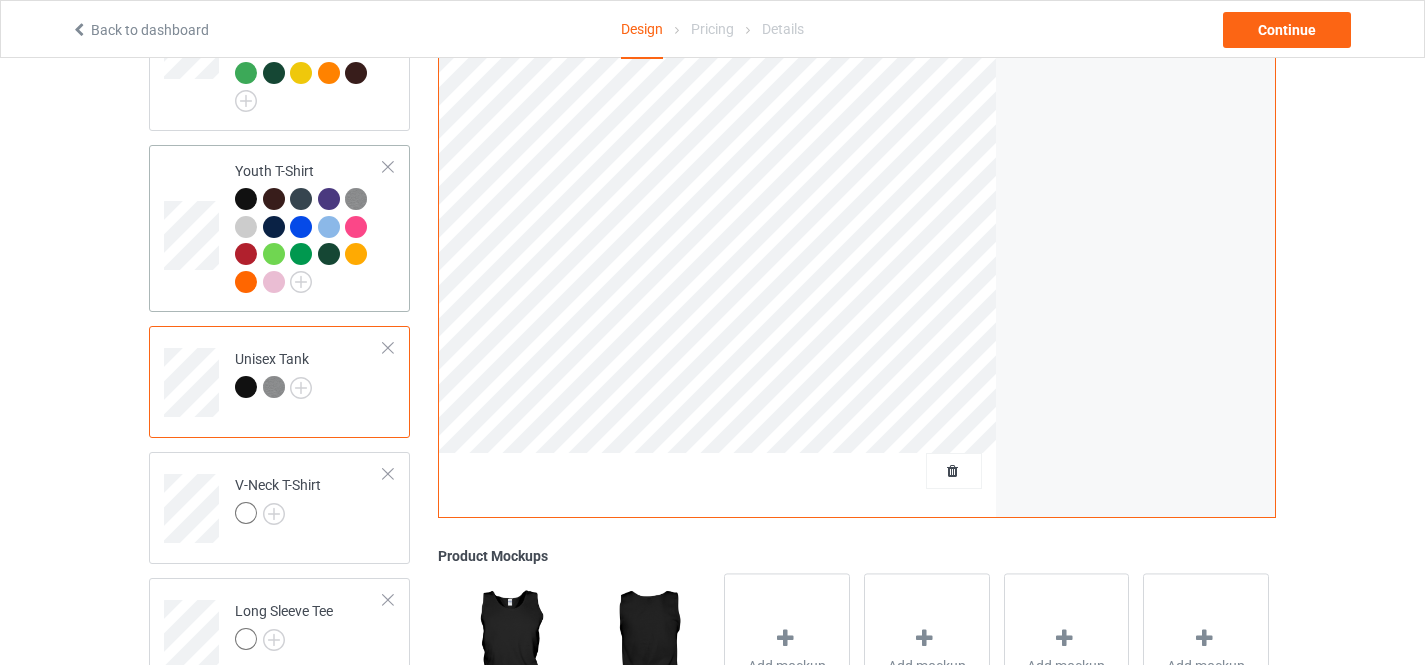 scroll, scrollTop: 600, scrollLeft: 0, axis: vertical 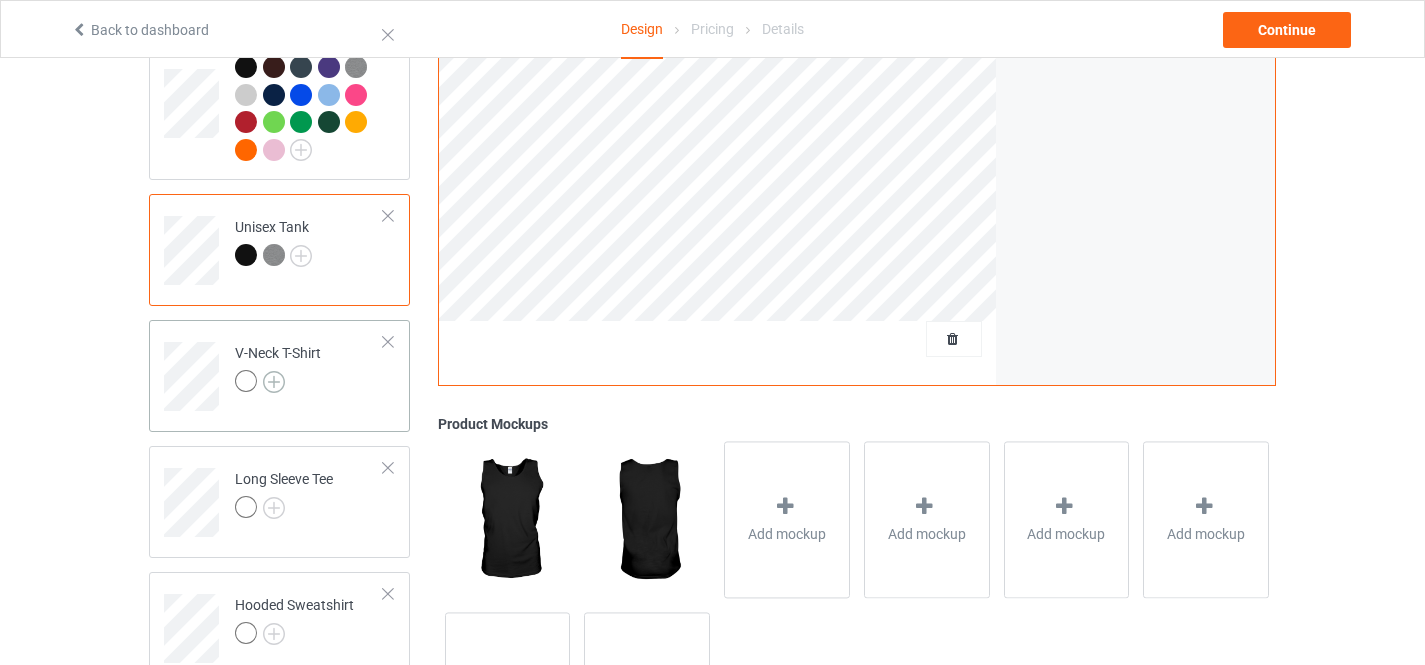 click at bounding box center [274, 382] 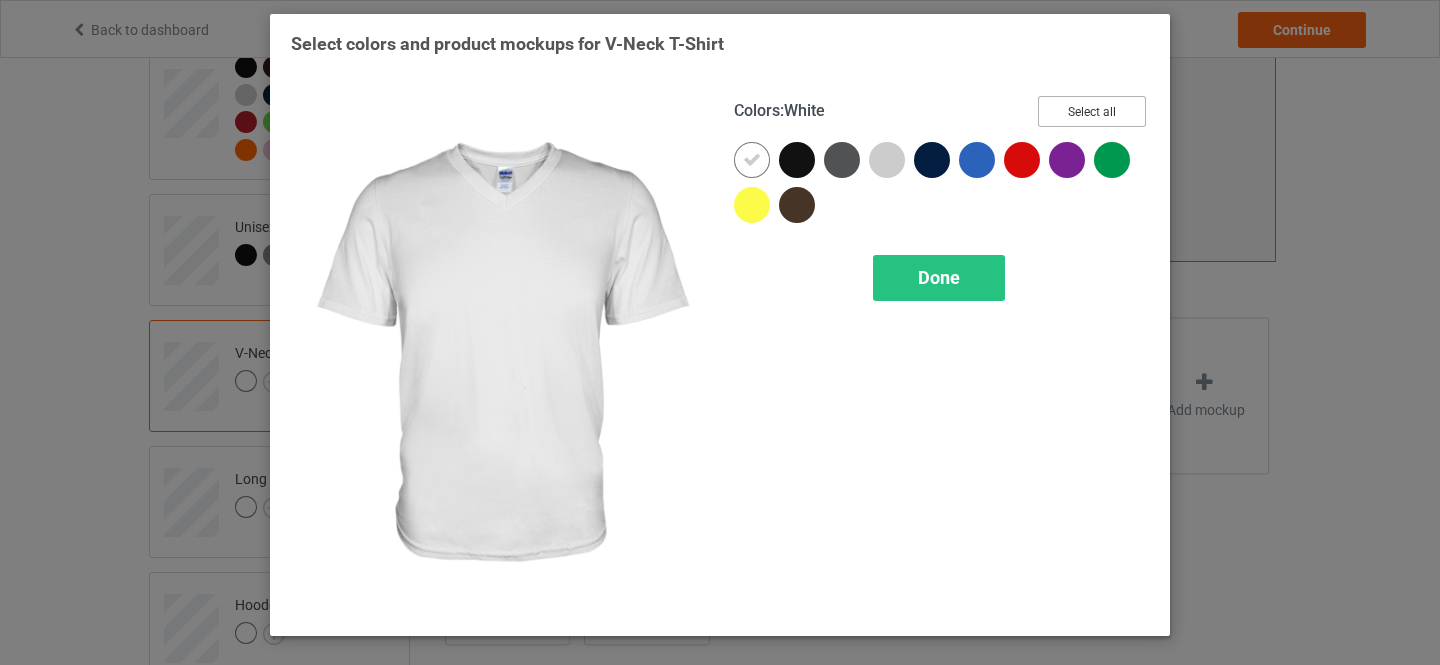 click on "Select all" at bounding box center (1092, 111) 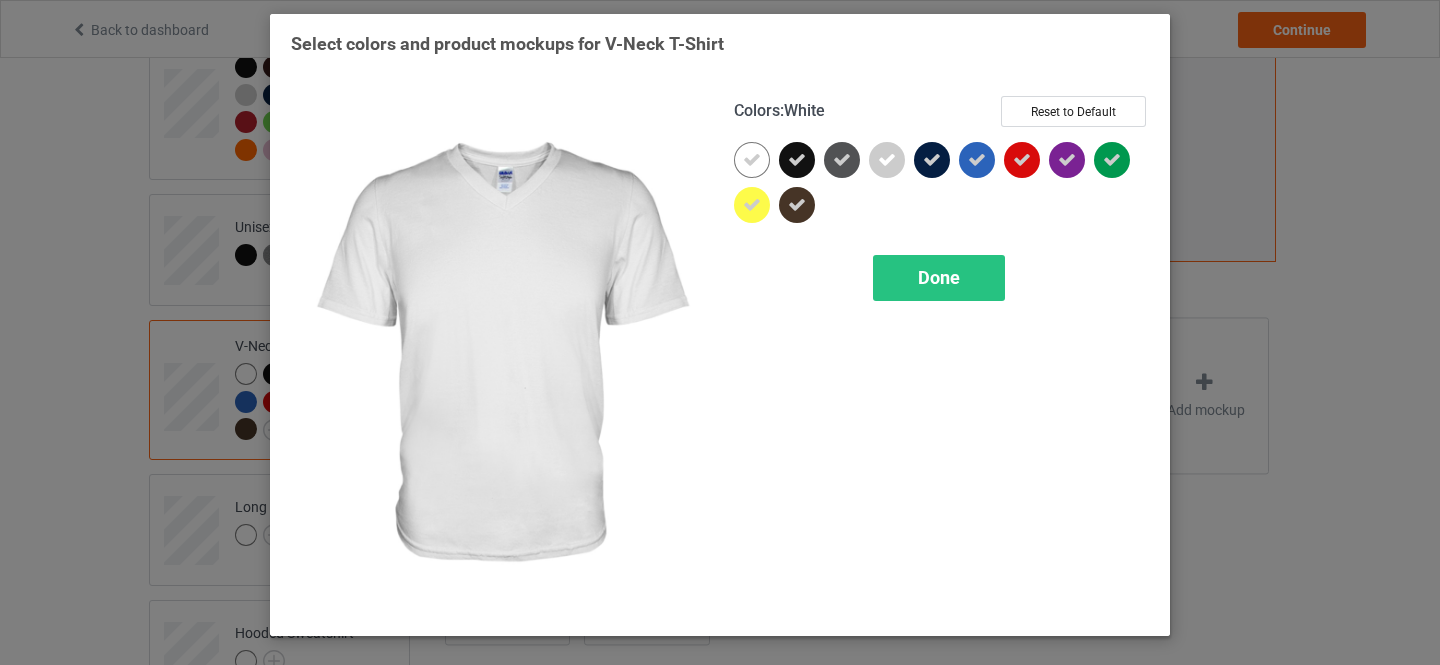 click at bounding box center [752, 160] 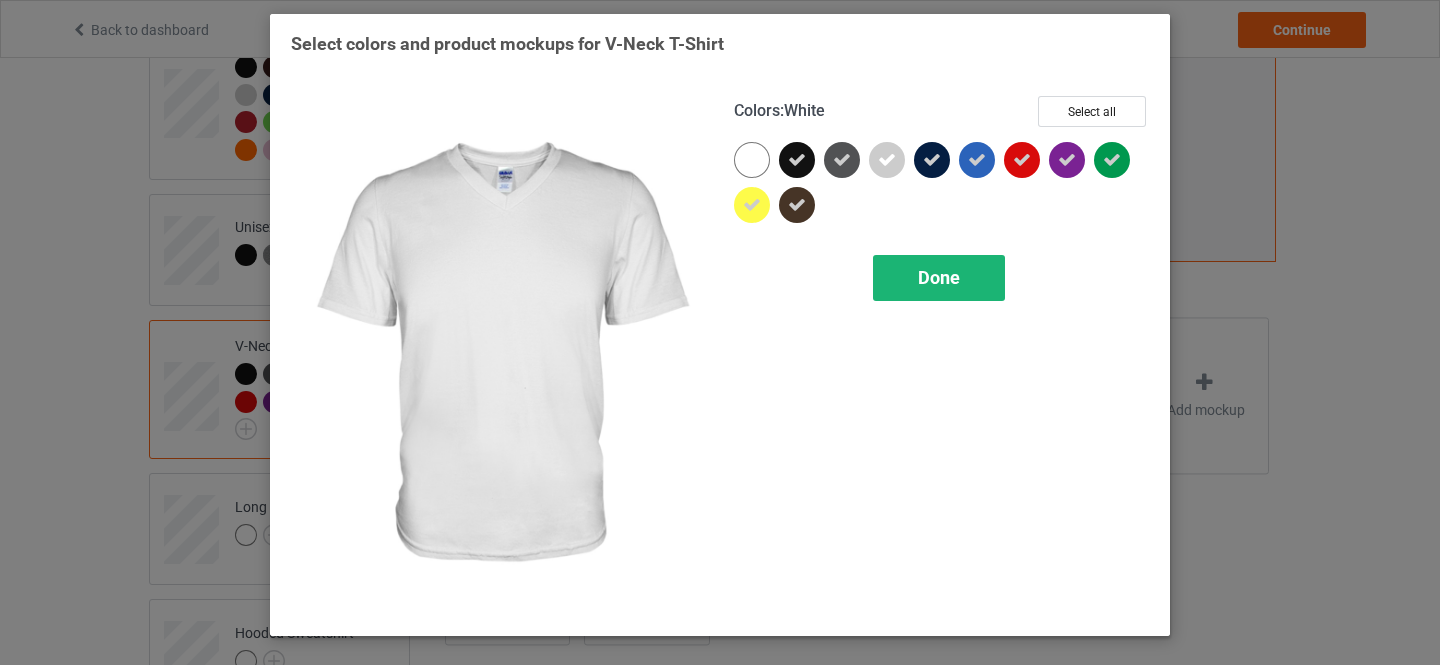 click on "Done" at bounding box center [939, 277] 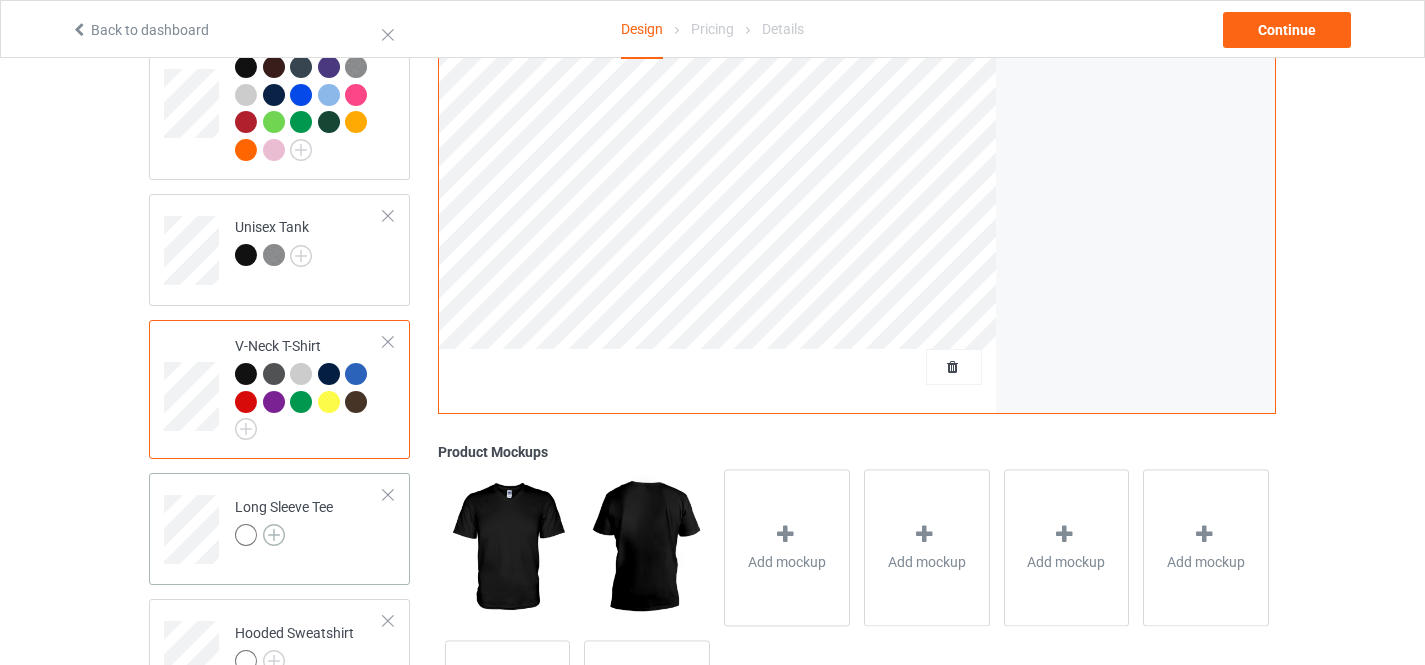 click at bounding box center [274, 535] 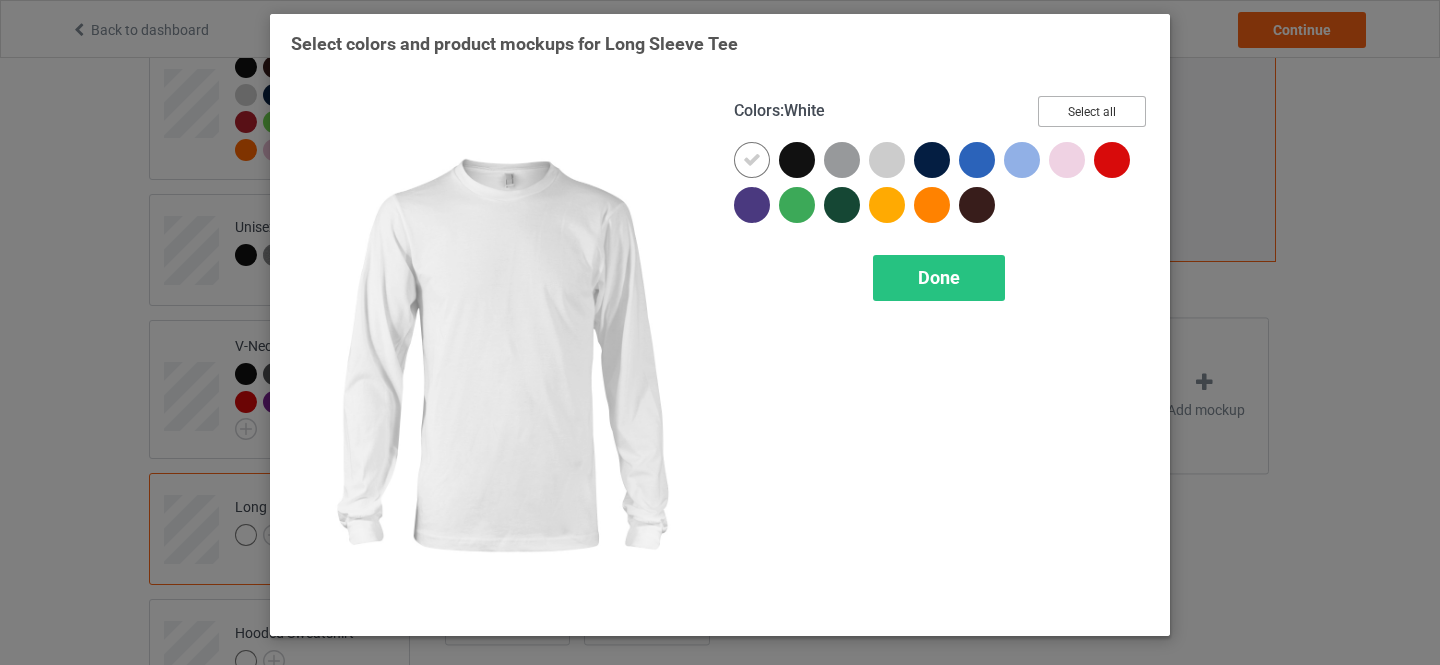 click on "Select all" at bounding box center (1092, 111) 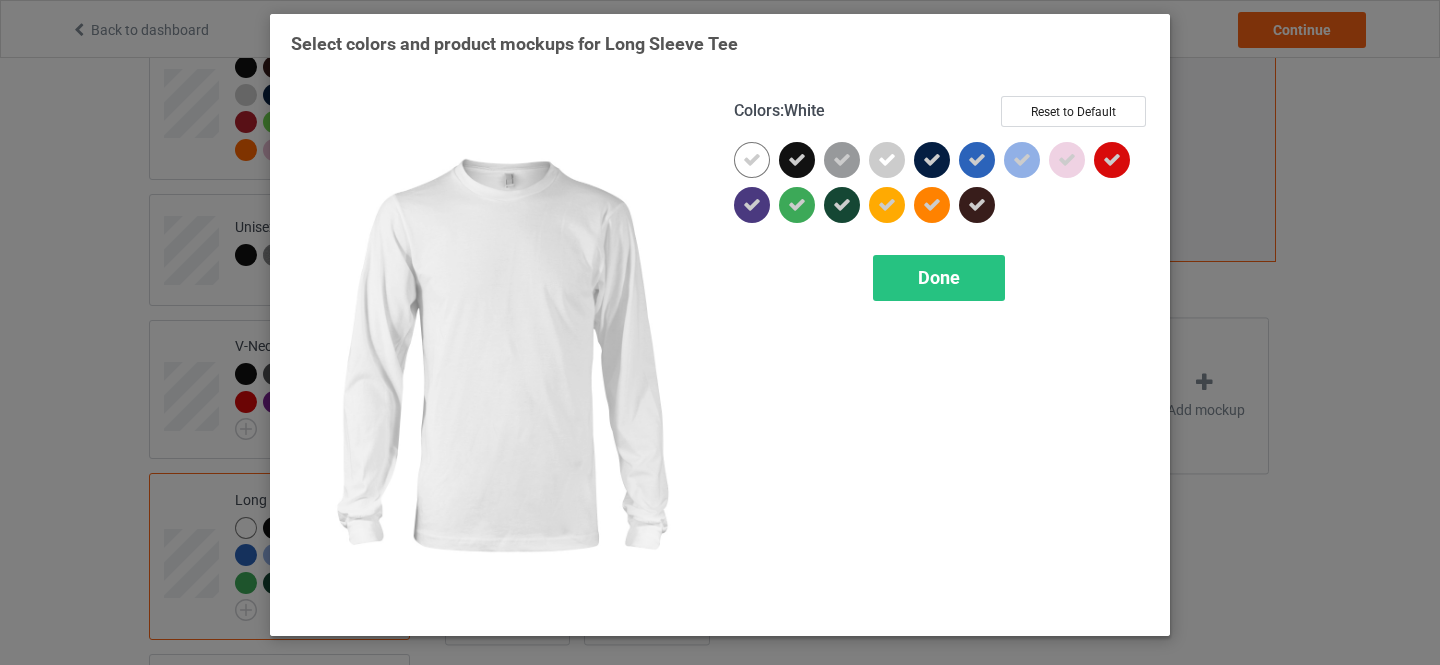 click at bounding box center [752, 160] 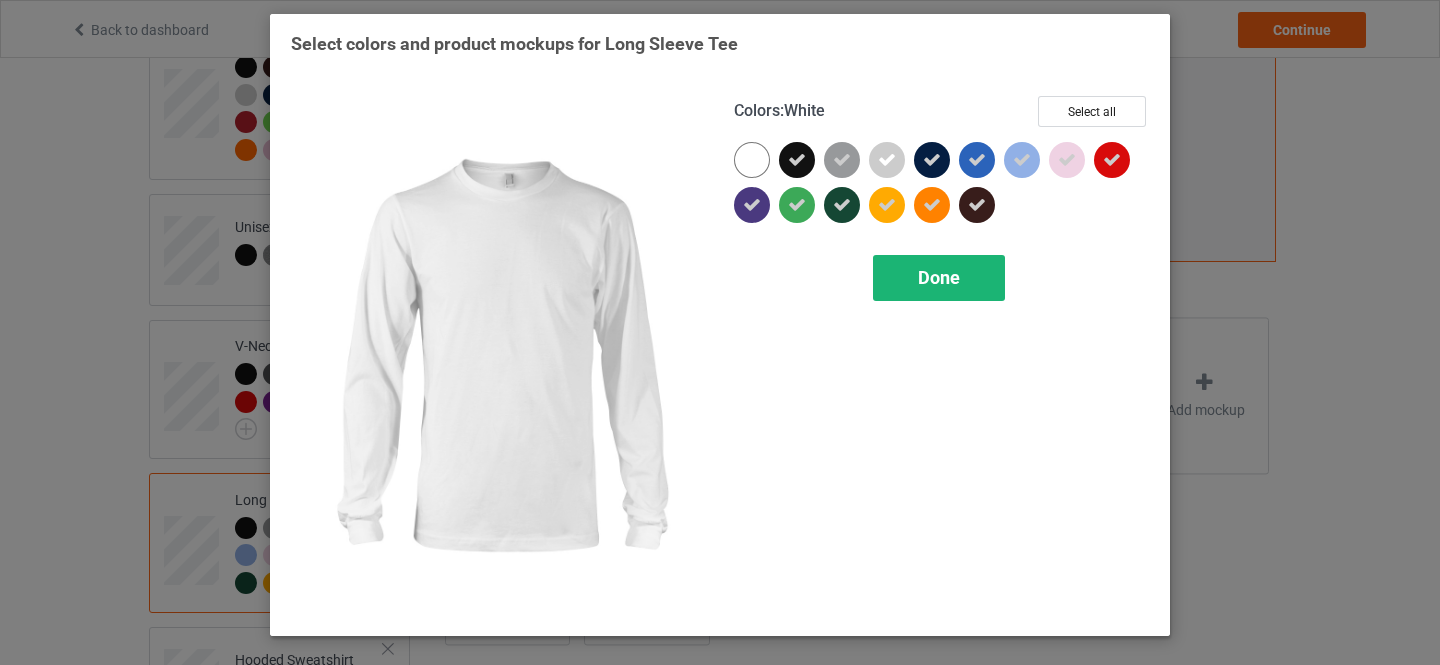 click on "Done" at bounding box center (939, 278) 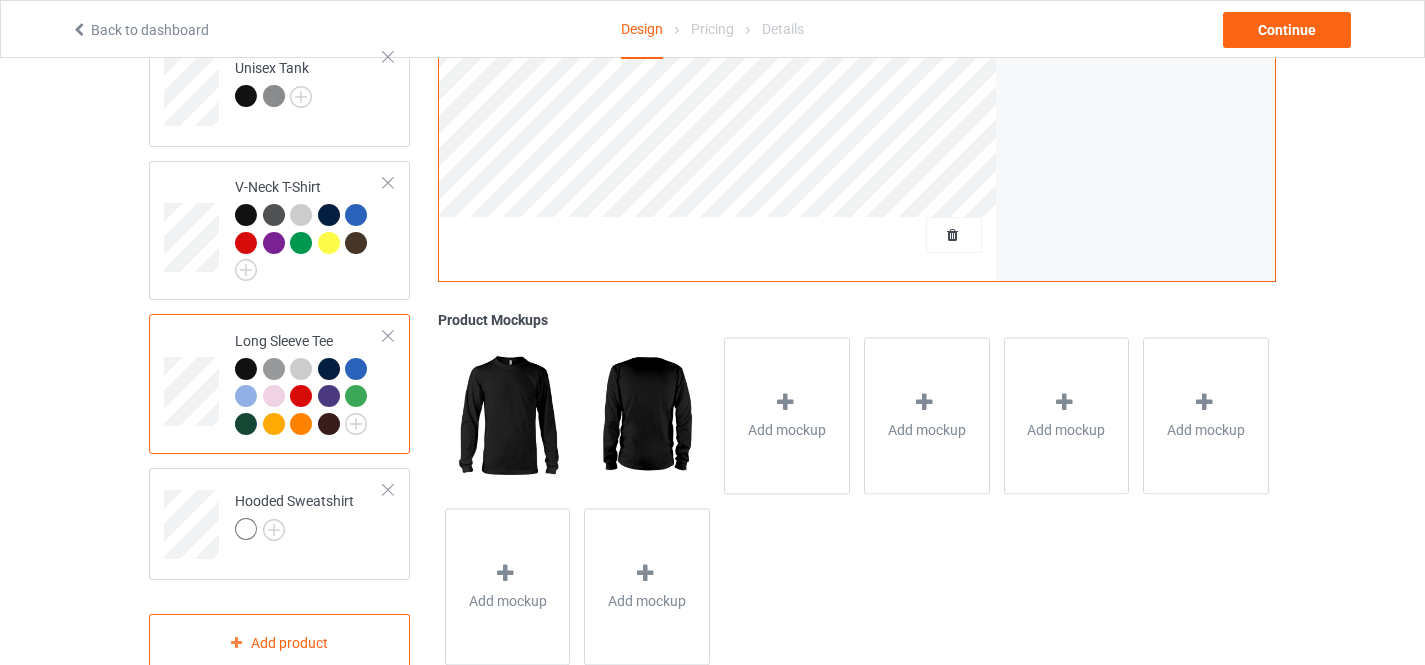 scroll, scrollTop: 795, scrollLeft: 0, axis: vertical 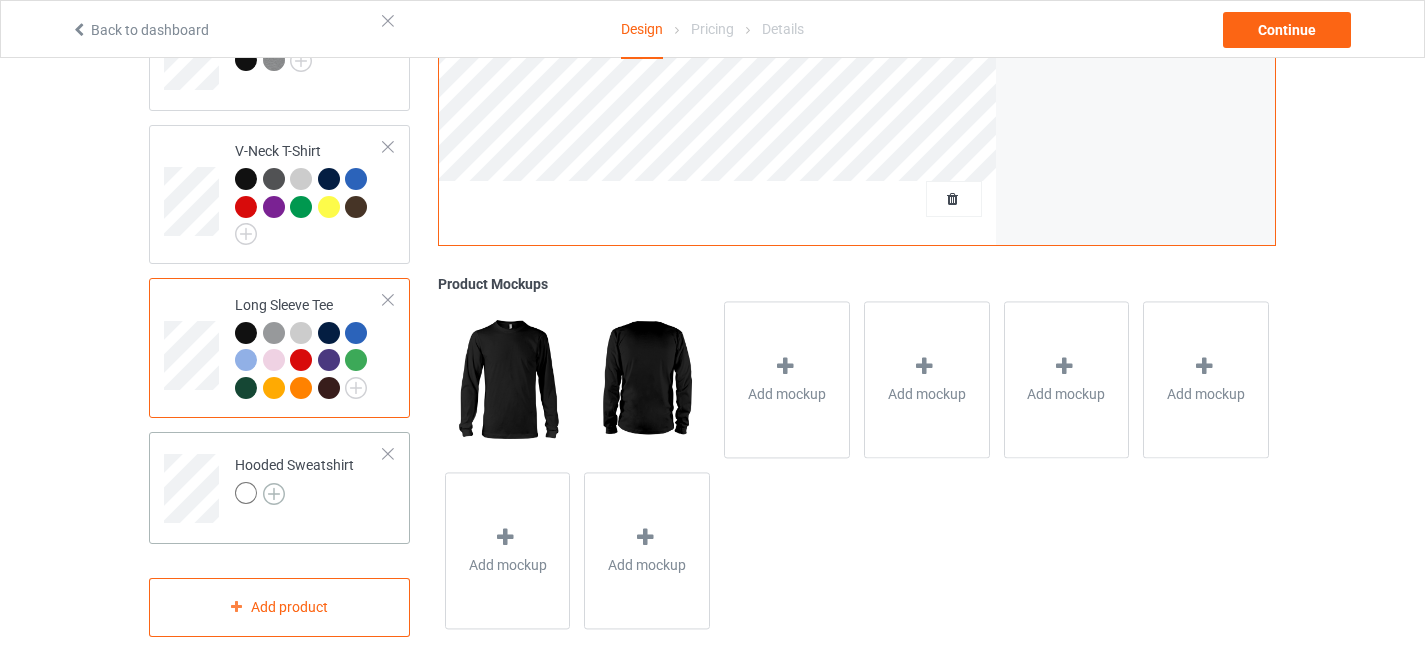 click at bounding box center [274, 494] 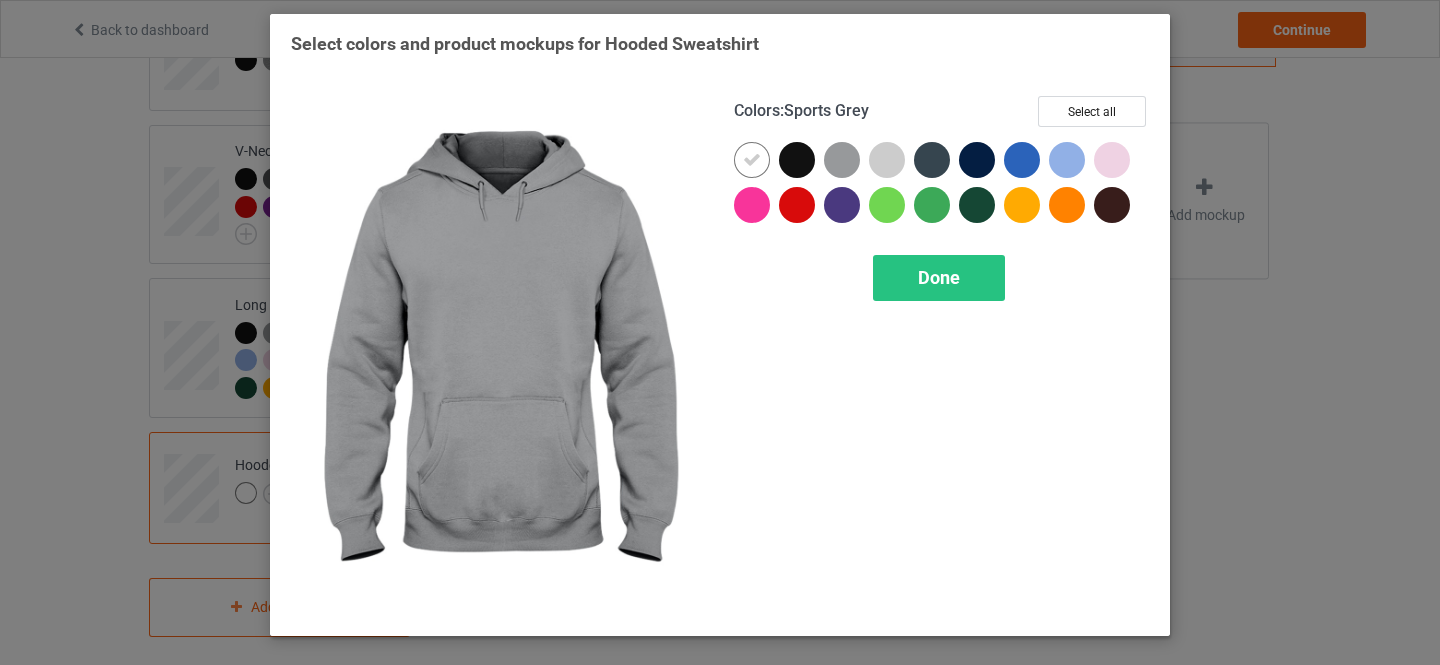 click on "Select all" at bounding box center [1092, 111] 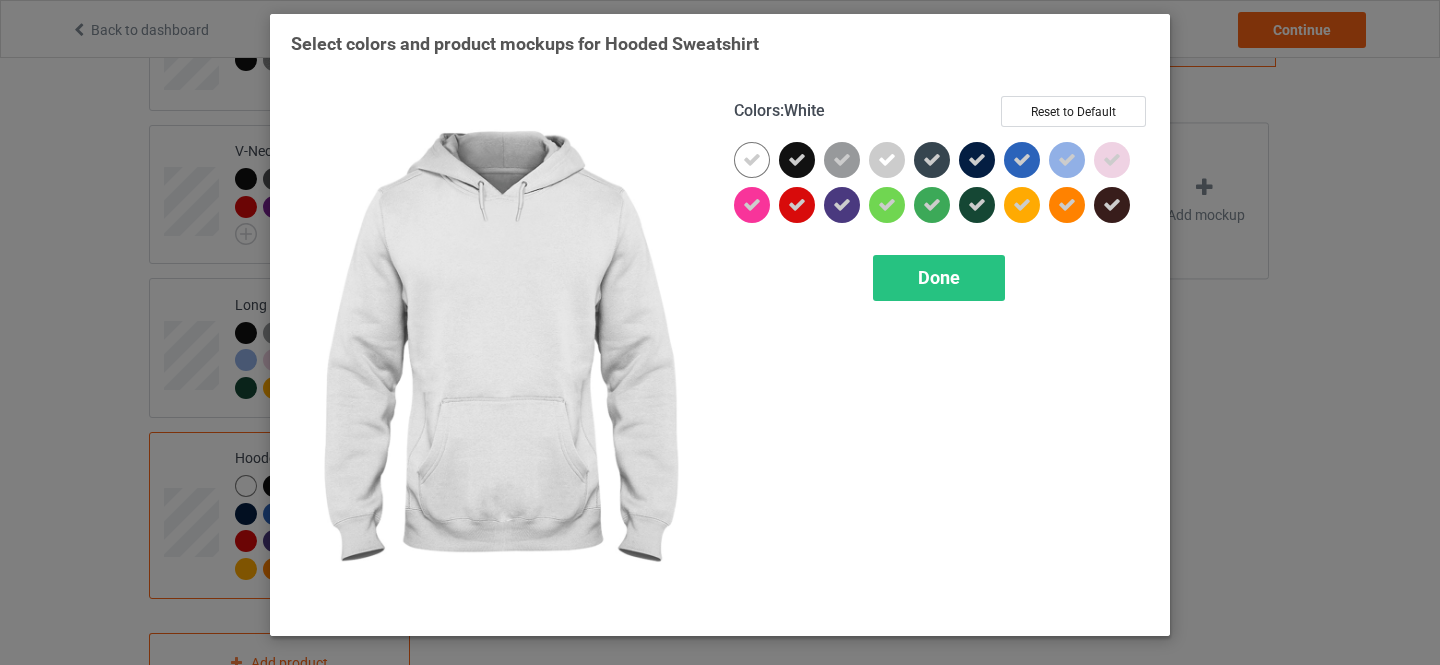 click at bounding box center (752, 160) 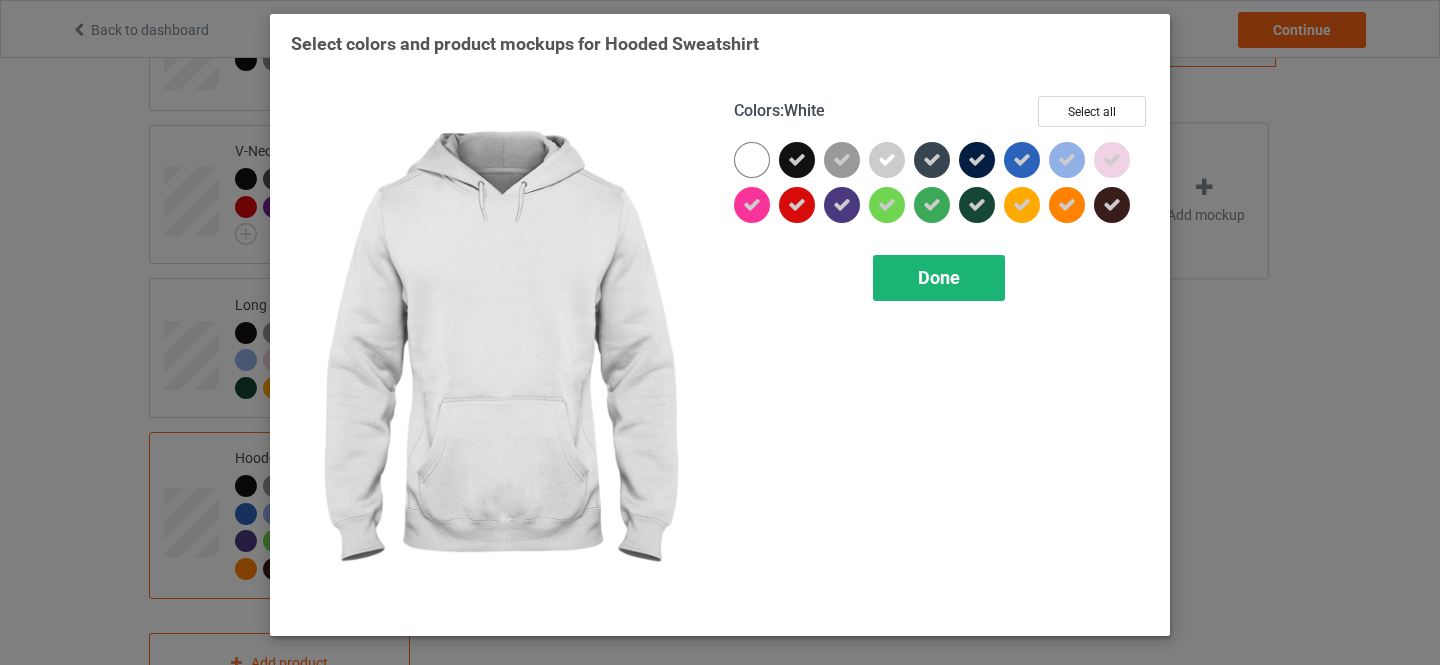 click on "Done" at bounding box center (939, 277) 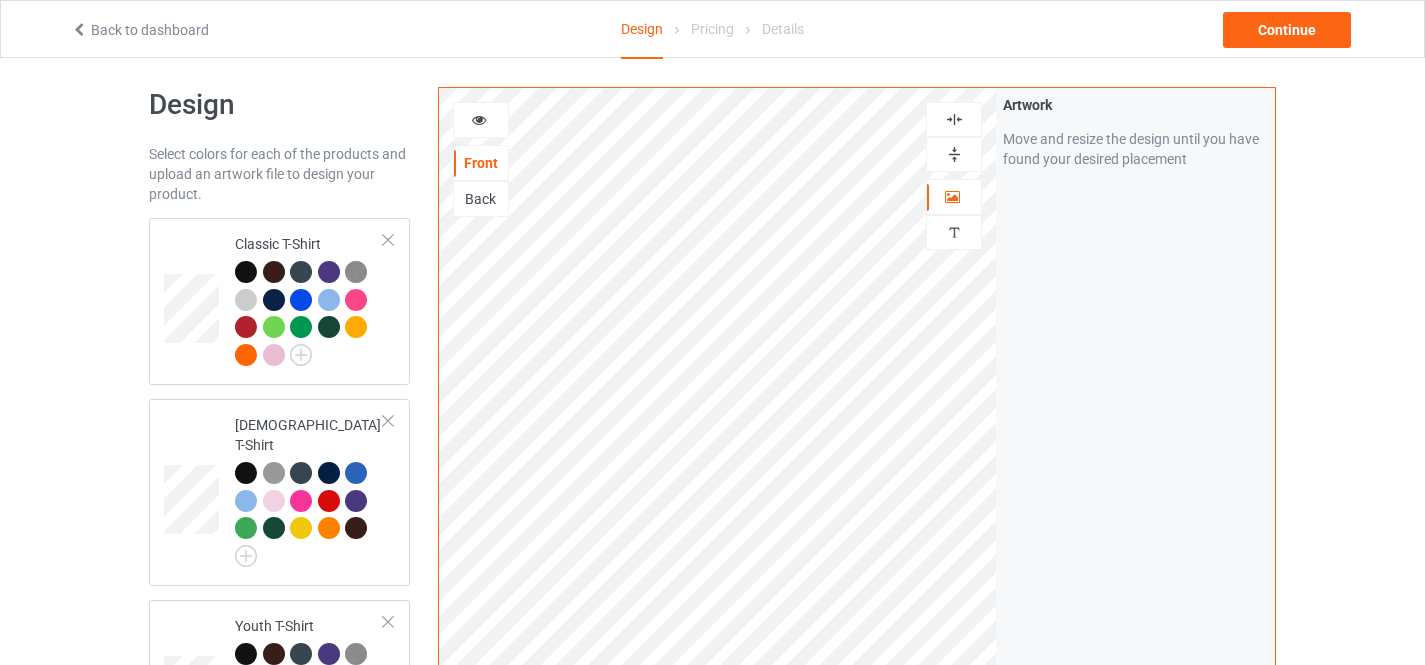 scroll, scrollTop: 0, scrollLeft: 0, axis: both 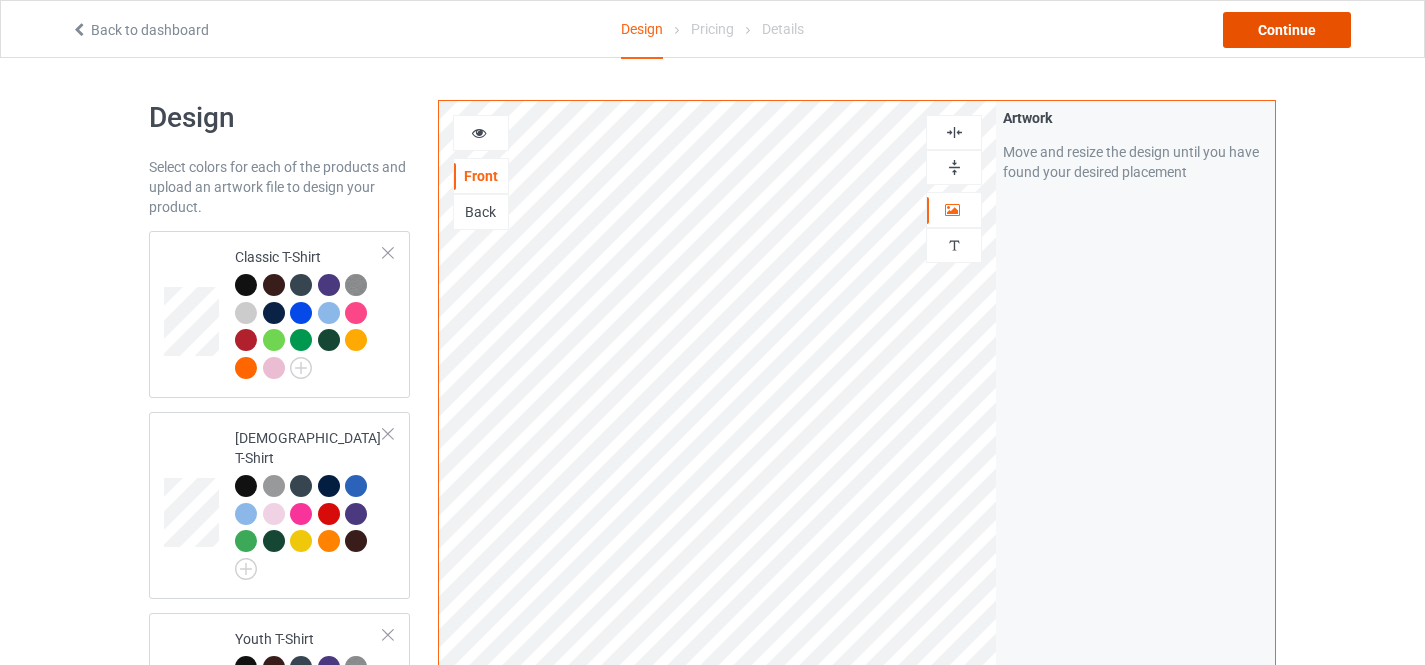 click on "Continue" at bounding box center (1287, 30) 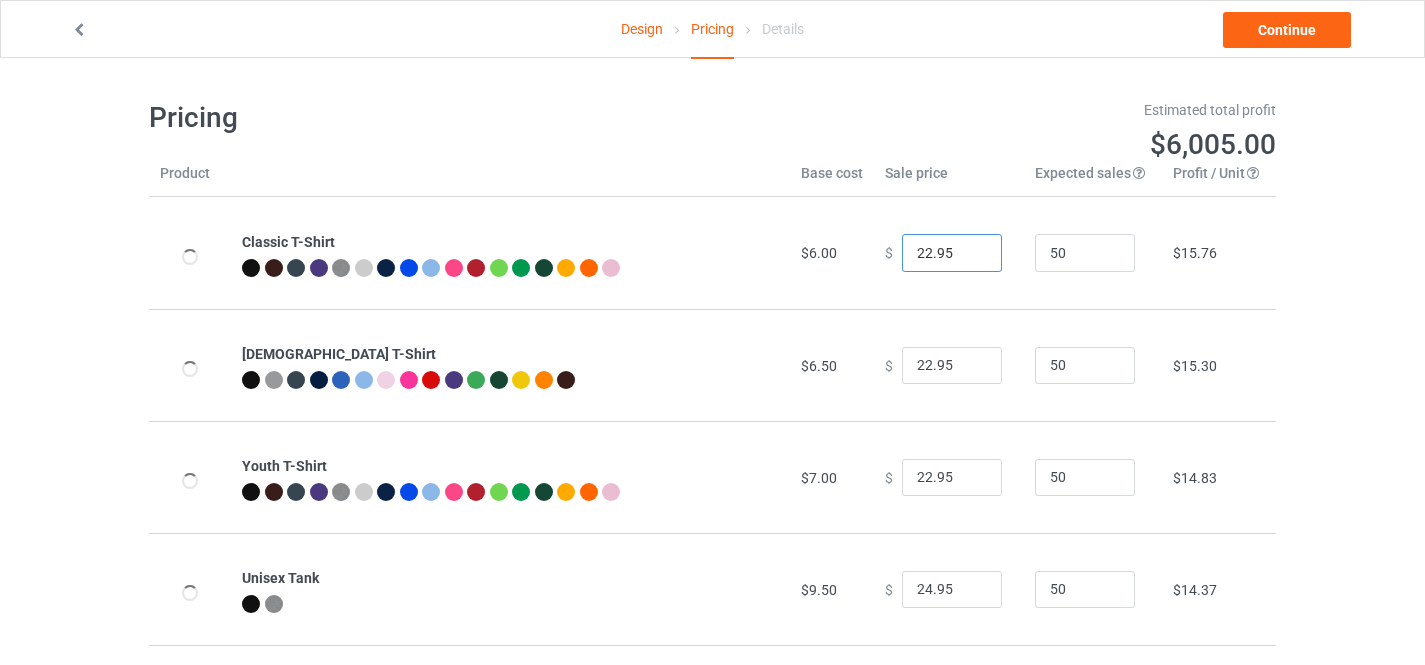 click on "22.95" at bounding box center (952, 253) 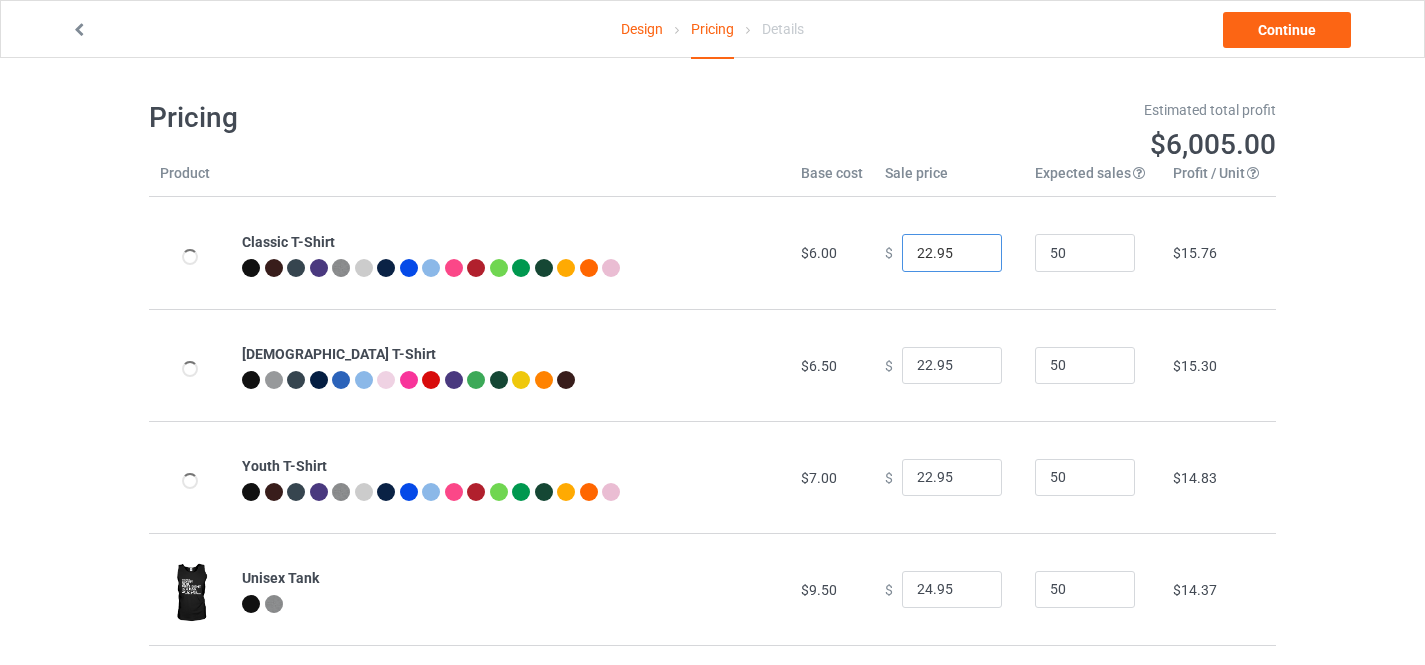 click on "22.95" at bounding box center [952, 253] 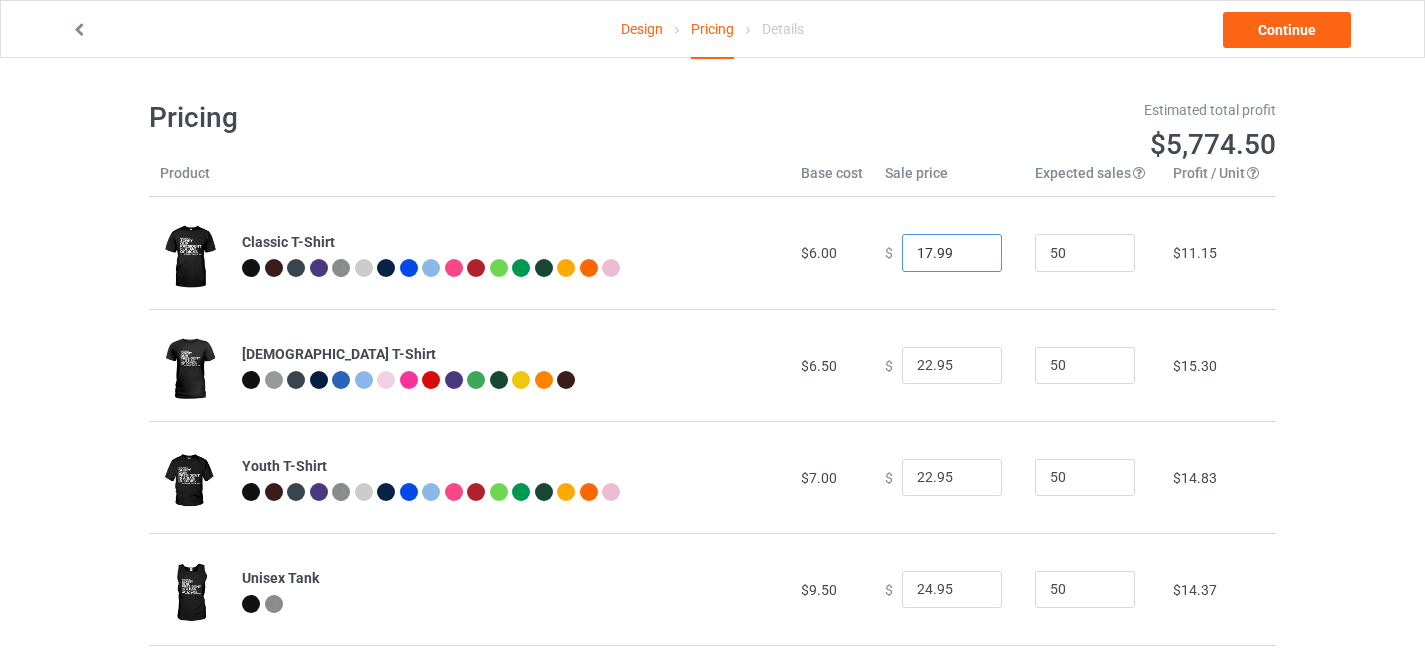 type on "17.99" 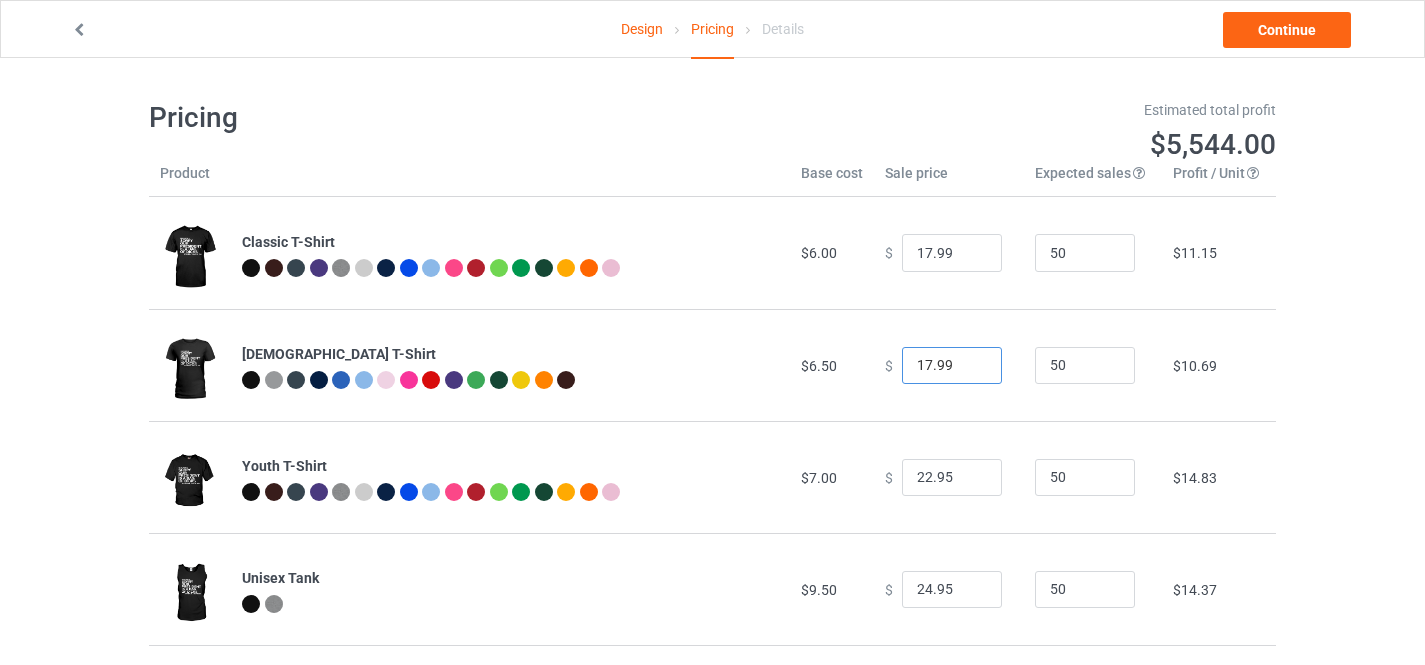 type on "17.99" 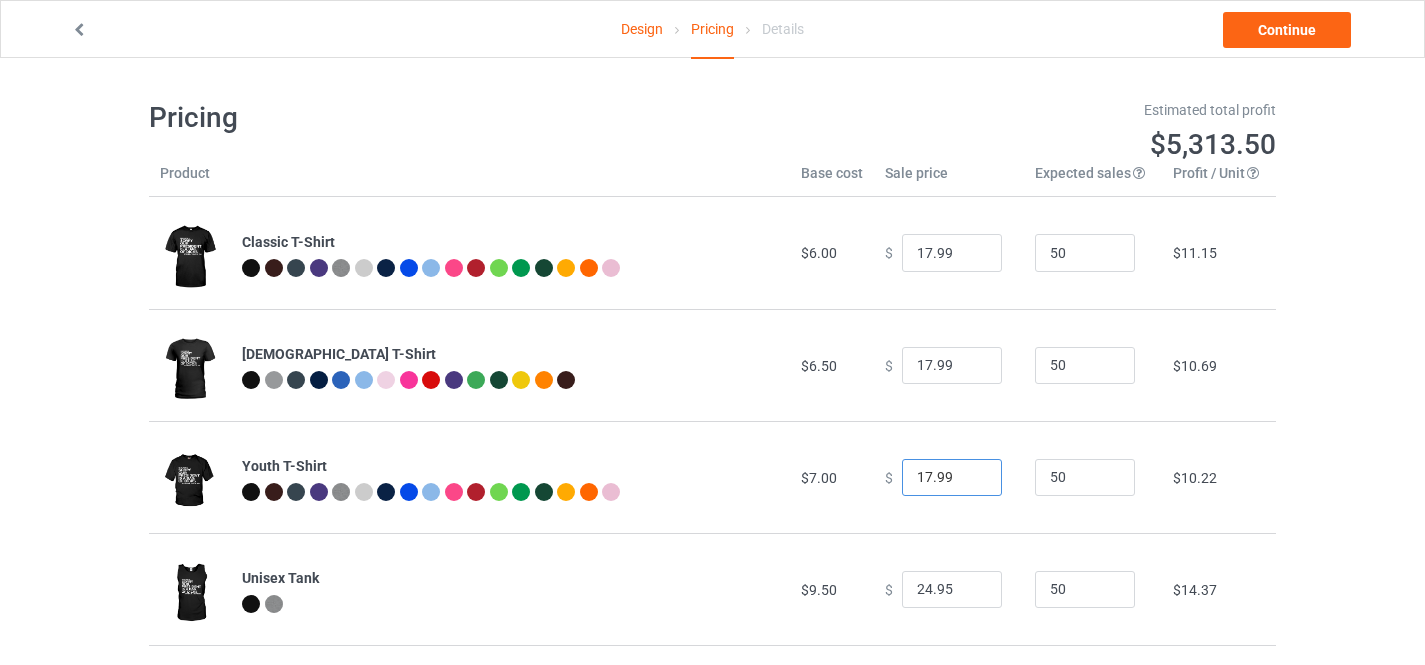 type on "17.99" 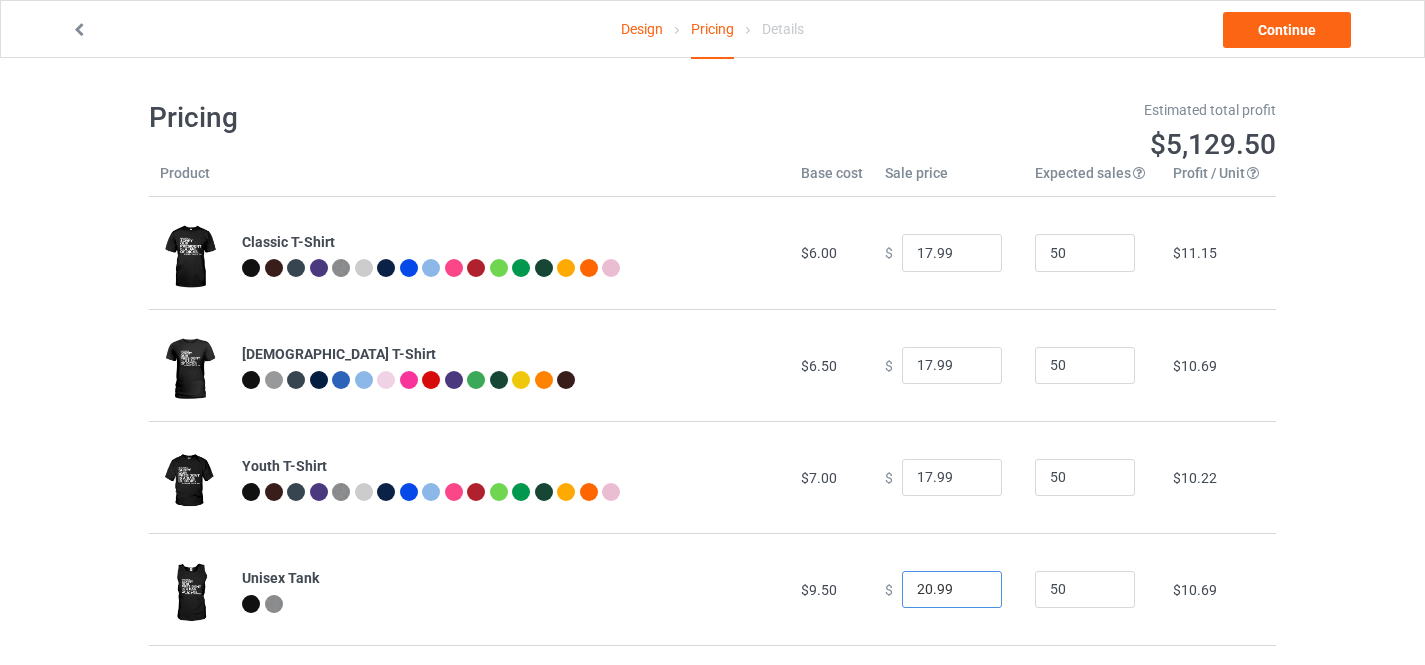 type on "20.99" 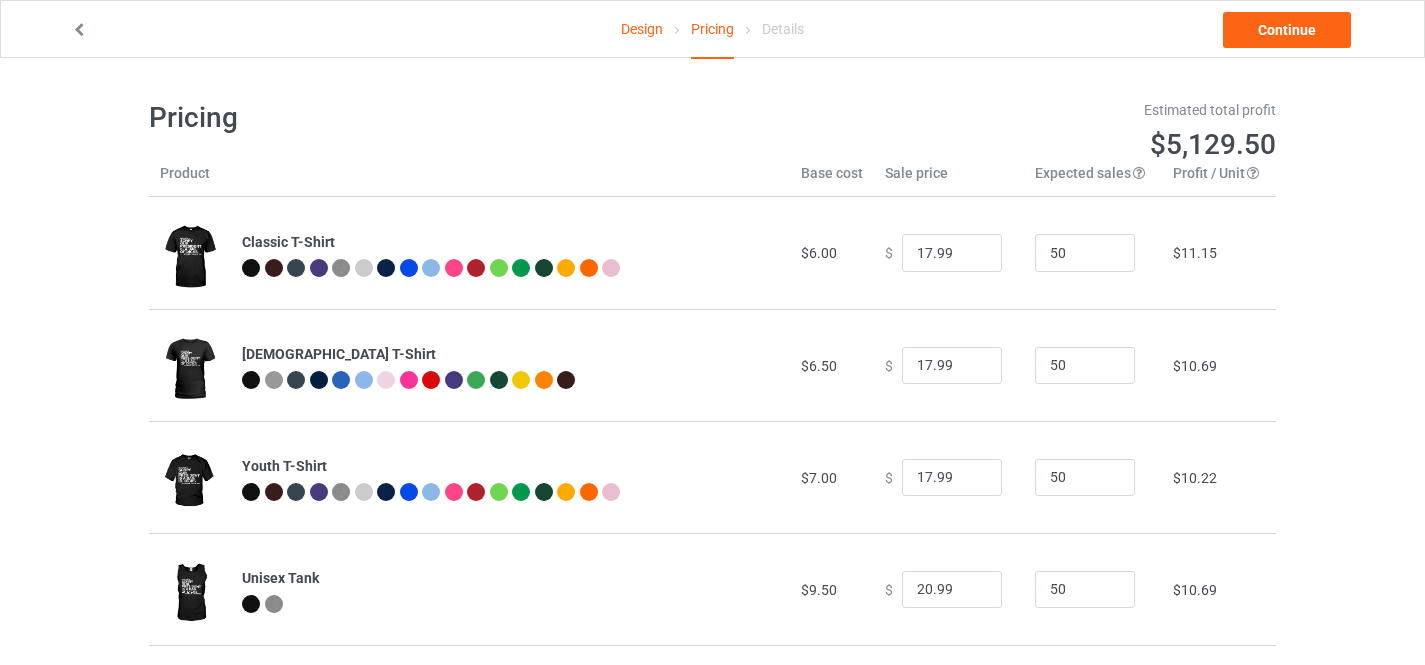 scroll, scrollTop: 359, scrollLeft: 0, axis: vertical 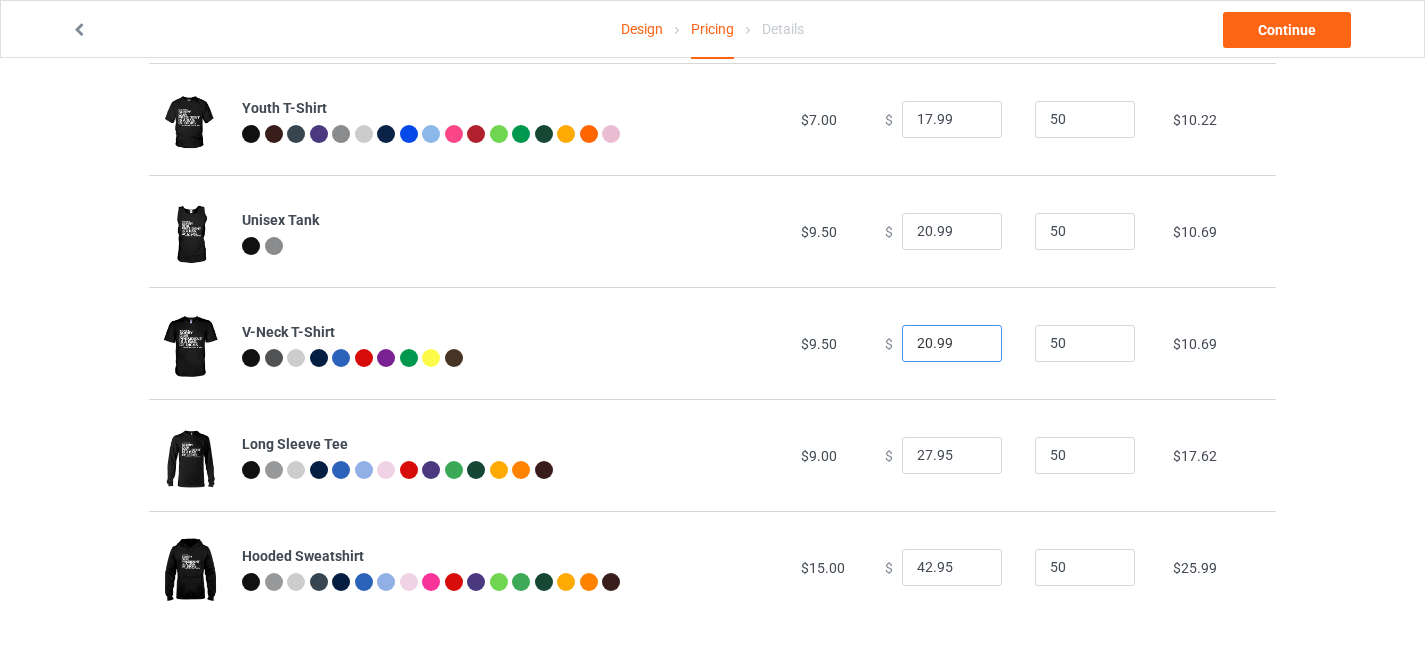 type on "20.99" 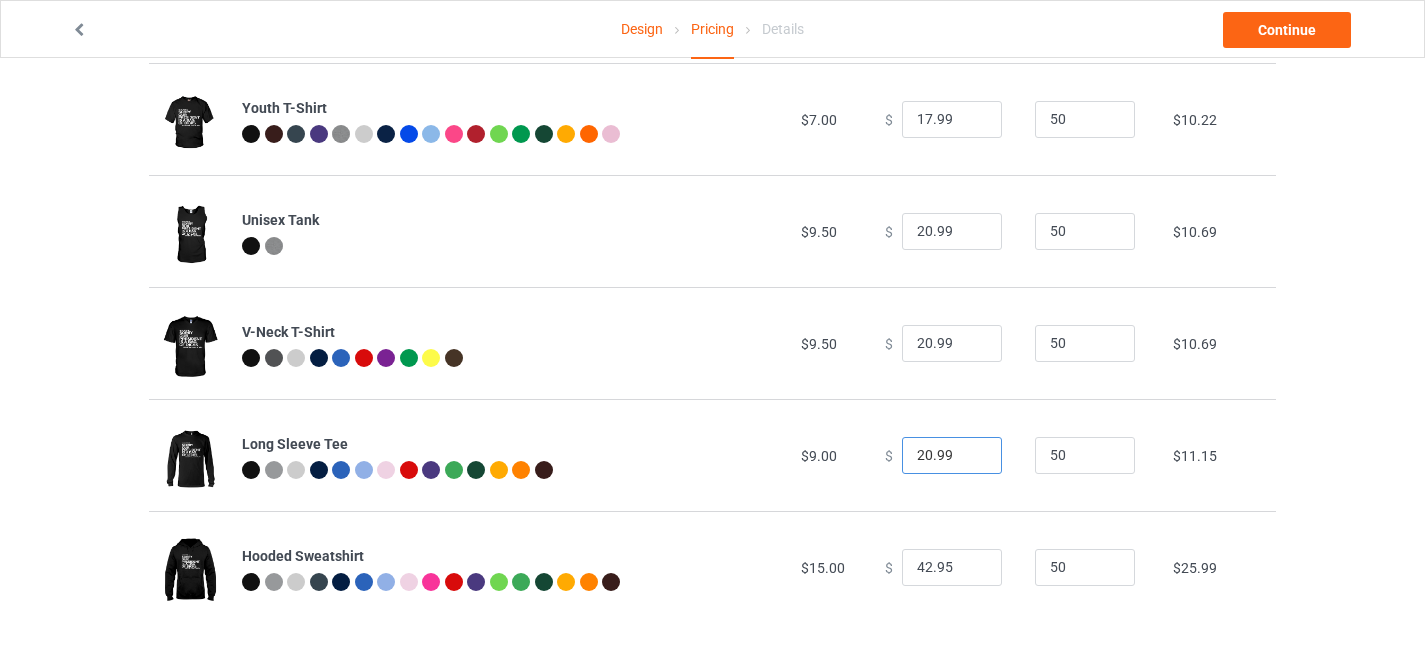 type on "20.99" 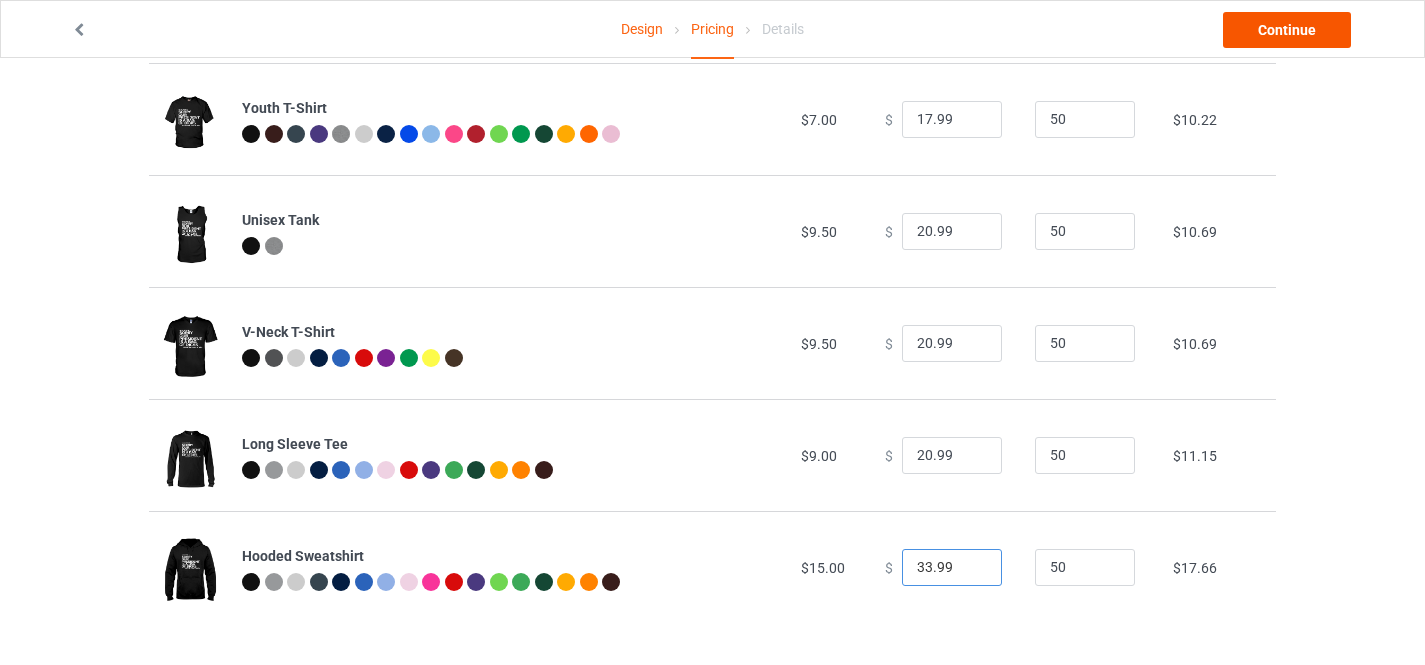 type on "33.99" 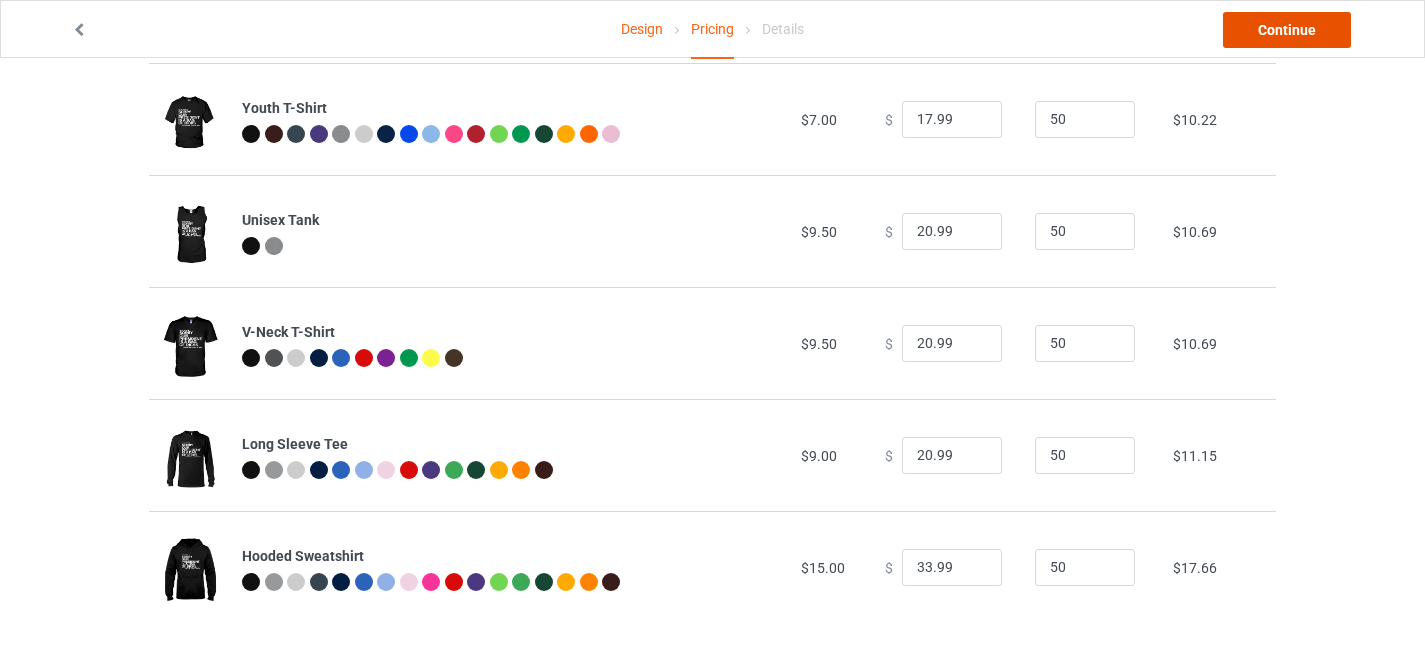 click on "Continue" at bounding box center (1287, 30) 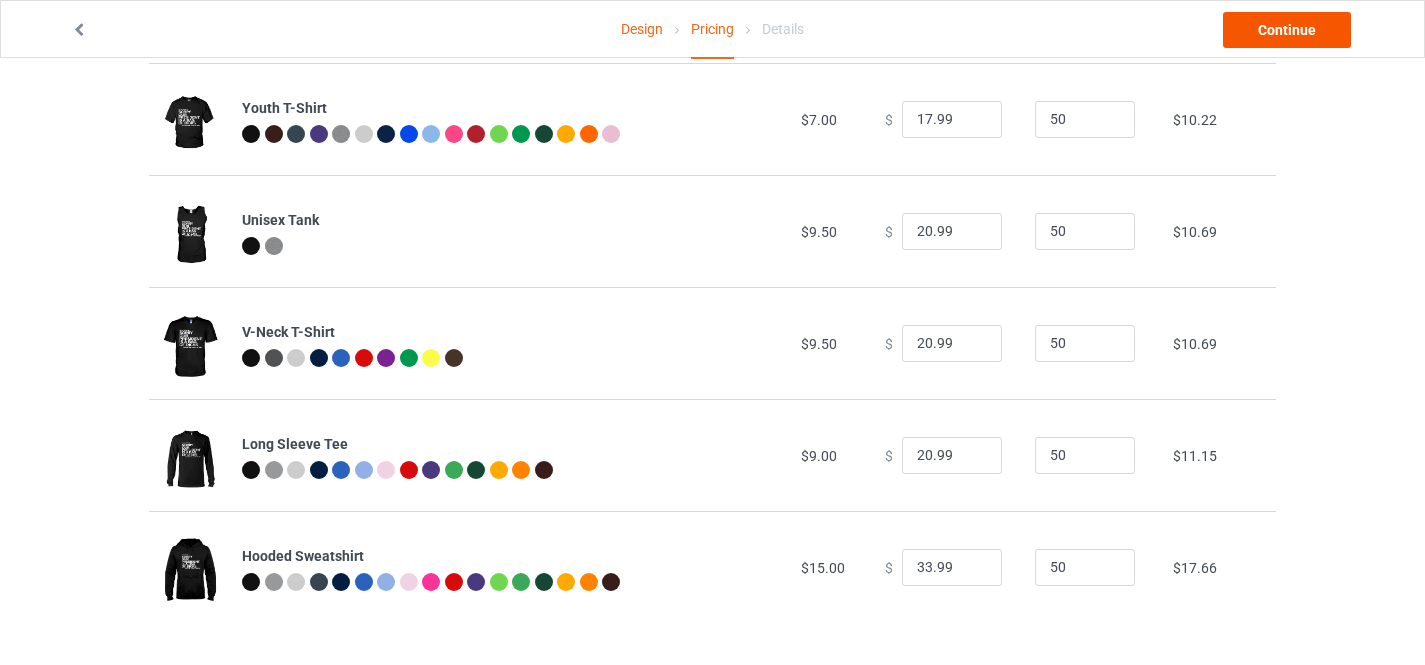 scroll, scrollTop: 0, scrollLeft: 0, axis: both 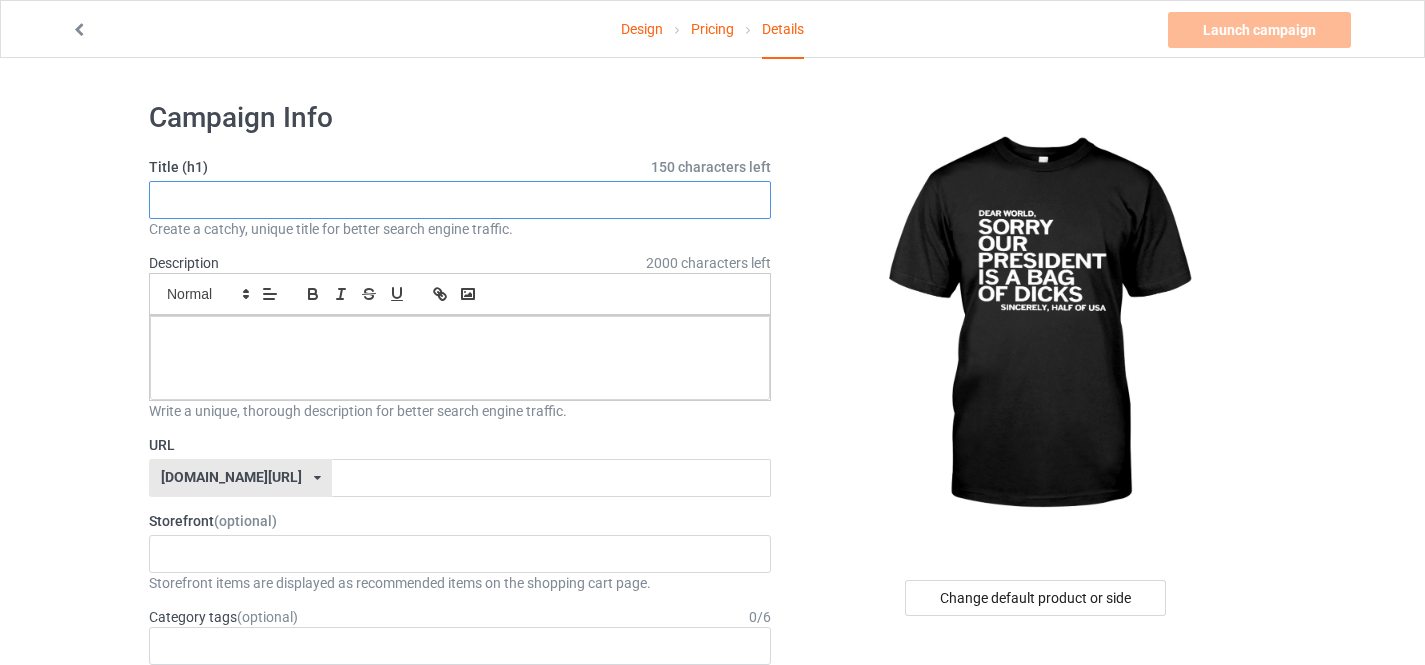 click at bounding box center (460, 200) 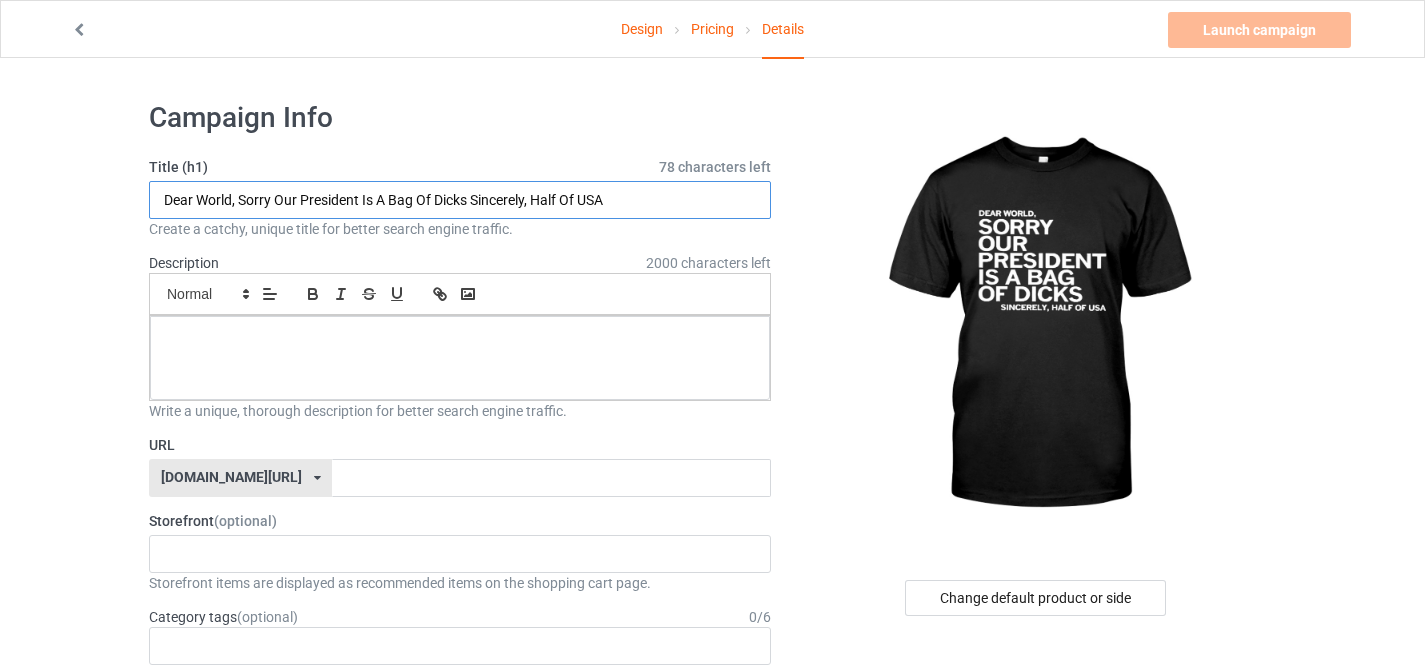 type on "Dear World, Sorry Our President Is A Bag Of Dicks Sincerely, Half Of USA" 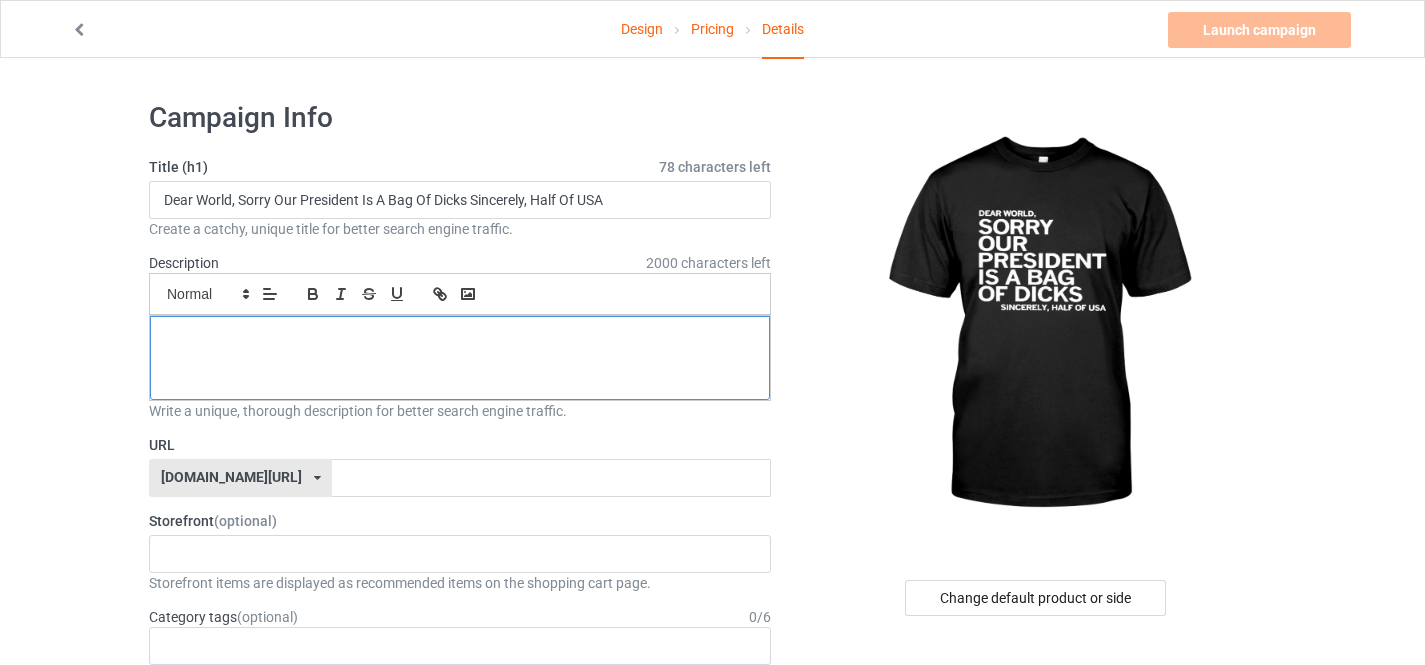 click at bounding box center (460, 358) 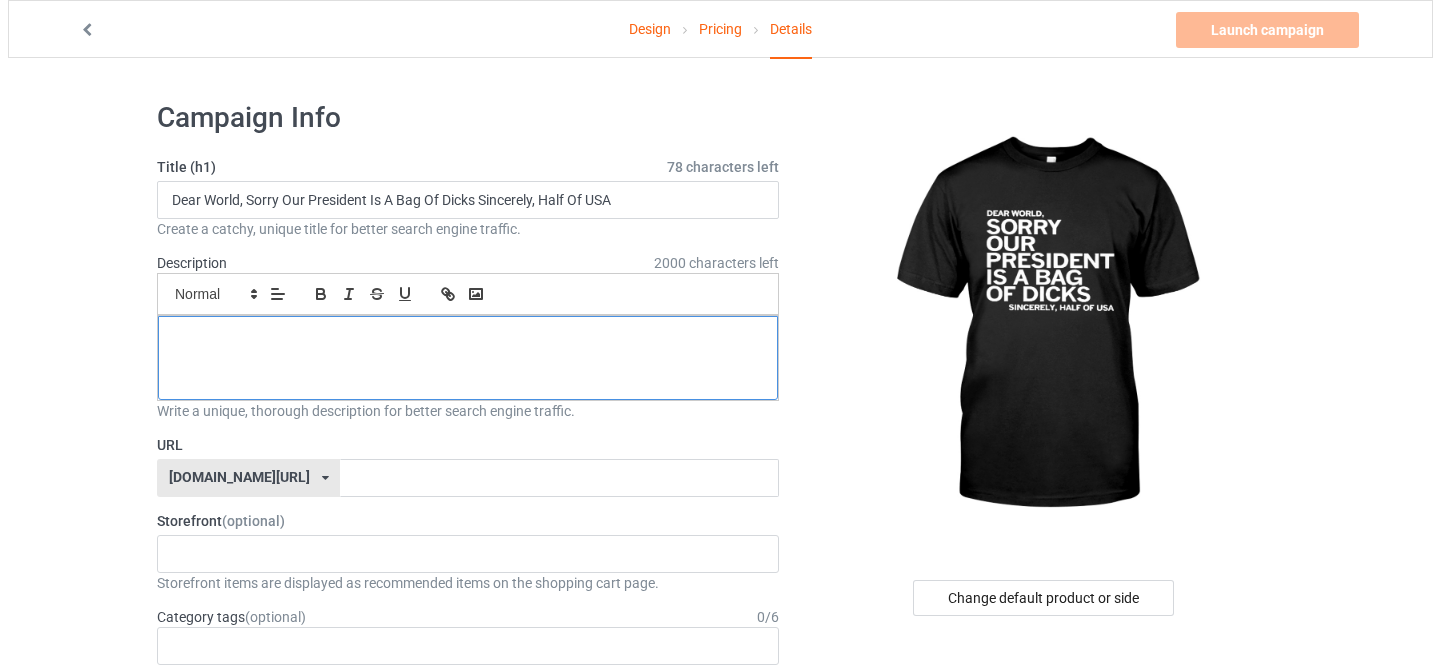 scroll, scrollTop: 0, scrollLeft: 0, axis: both 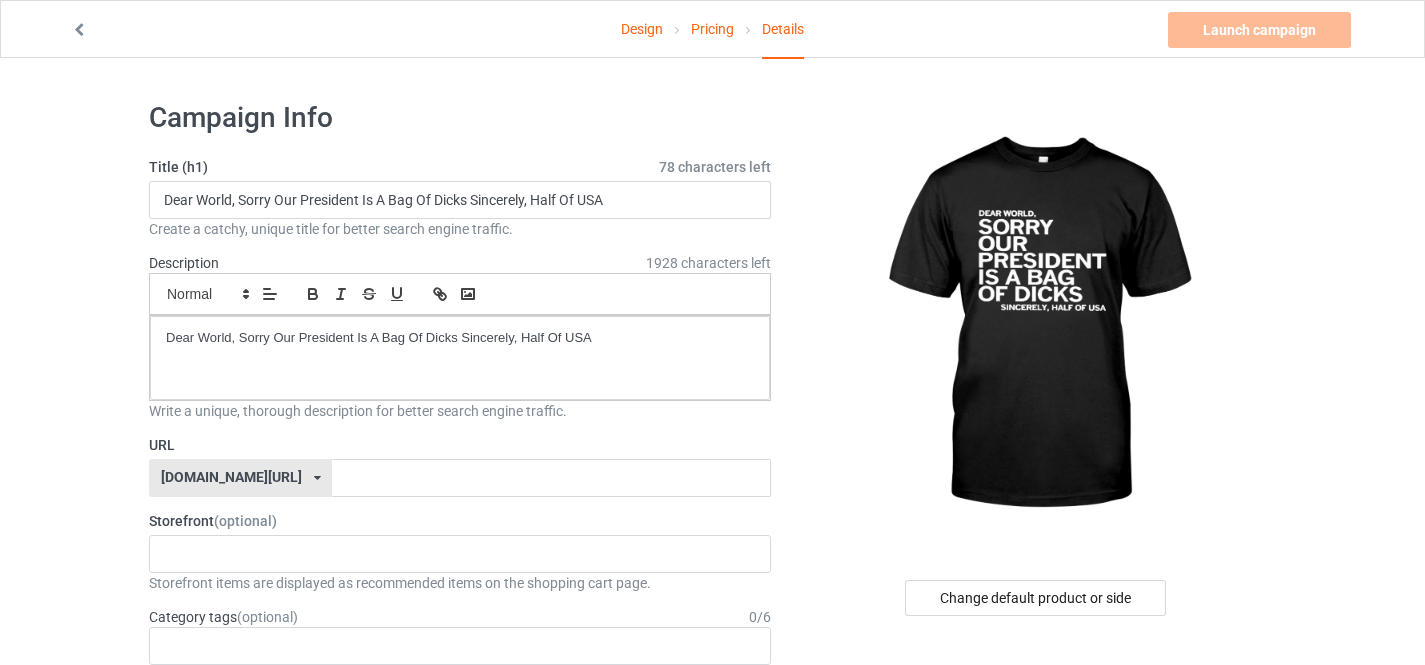 click on "[DOMAIN_NAME][URL]" at bounding box center [231, 477] 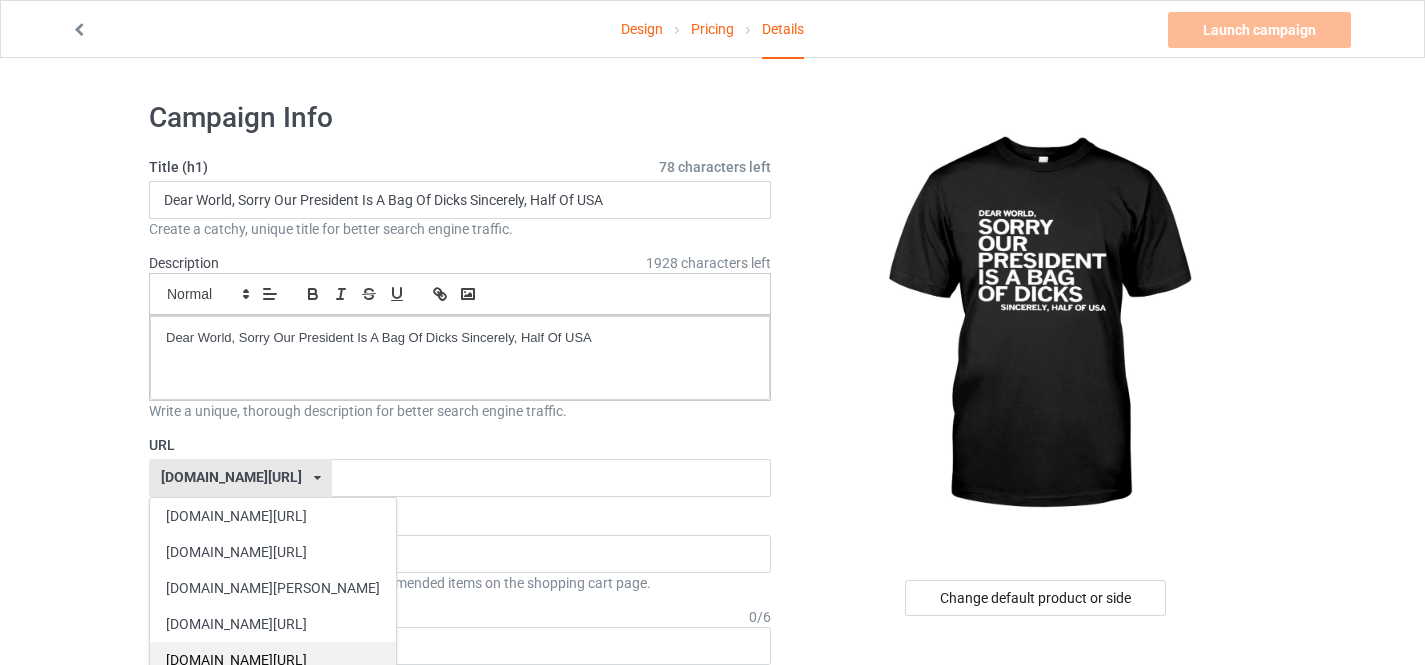 click on "[DOMAIN_NAME][URL]" at bounding box center [273, 660] 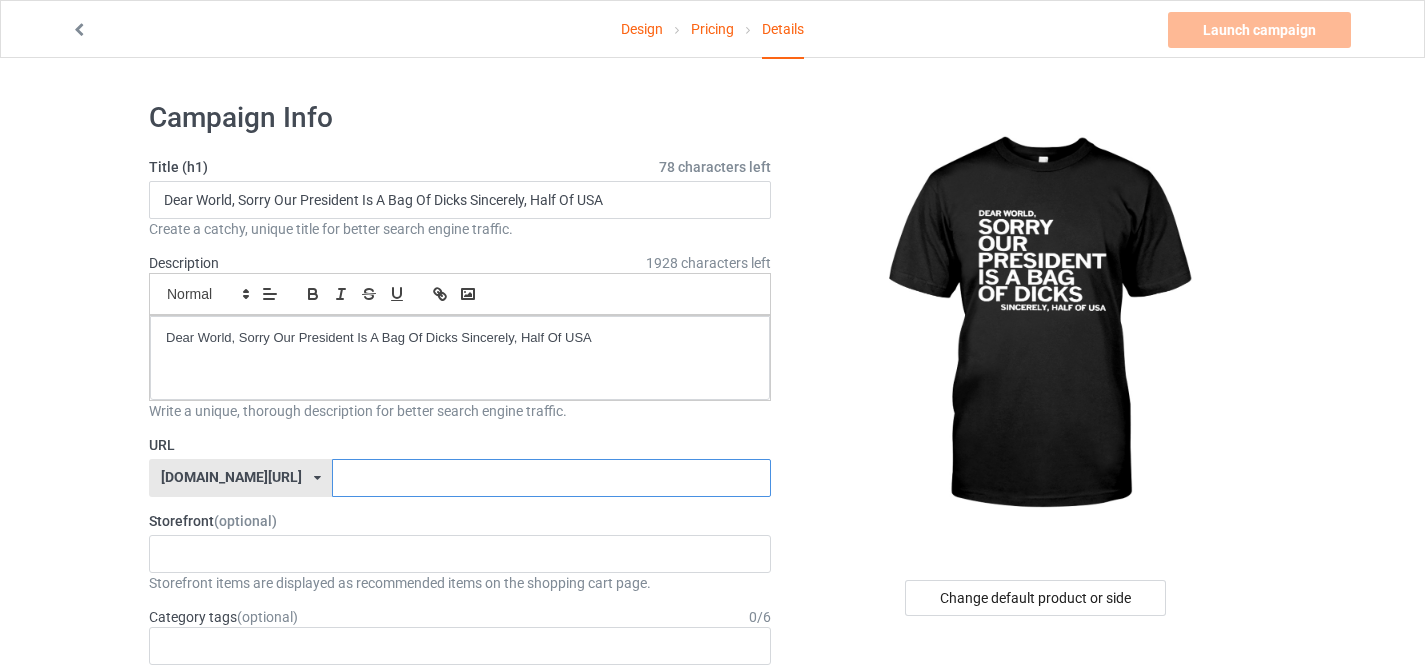click at bounding box center [551, 478] 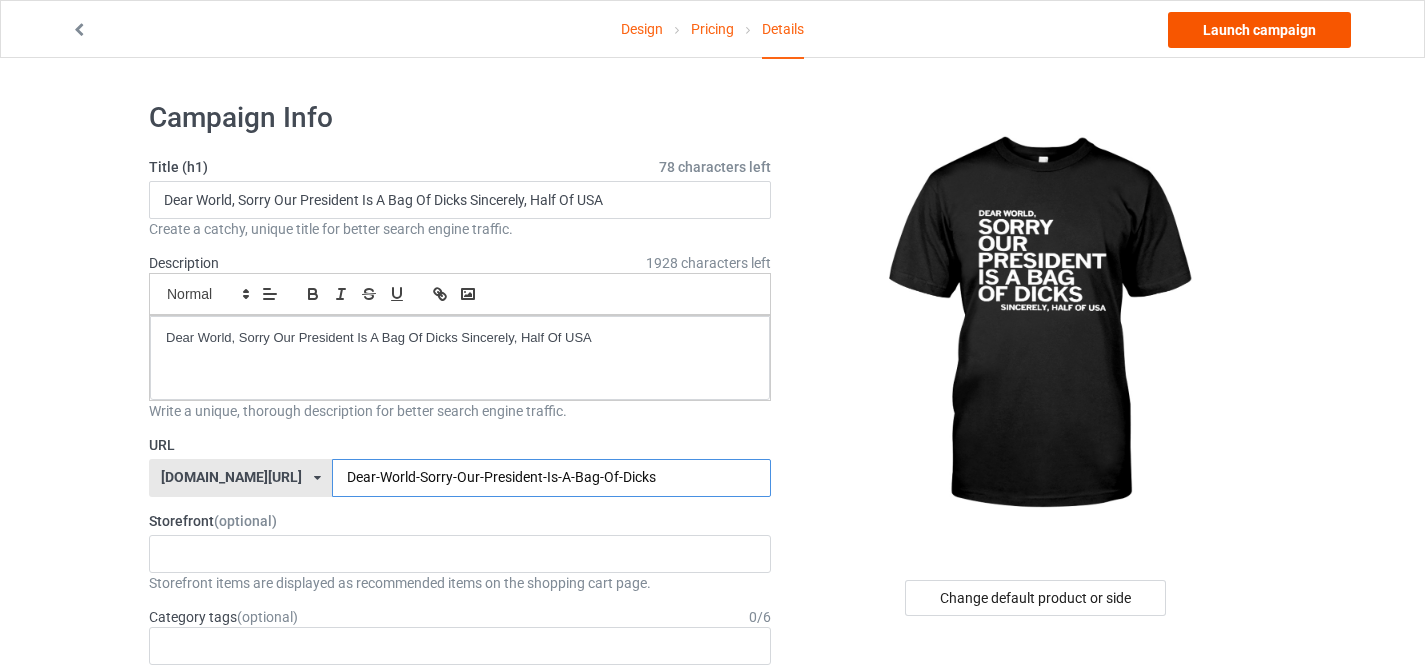 type on "Dear-World-Sorry-Our-President-Is-A-Bag-Of-Dicks" 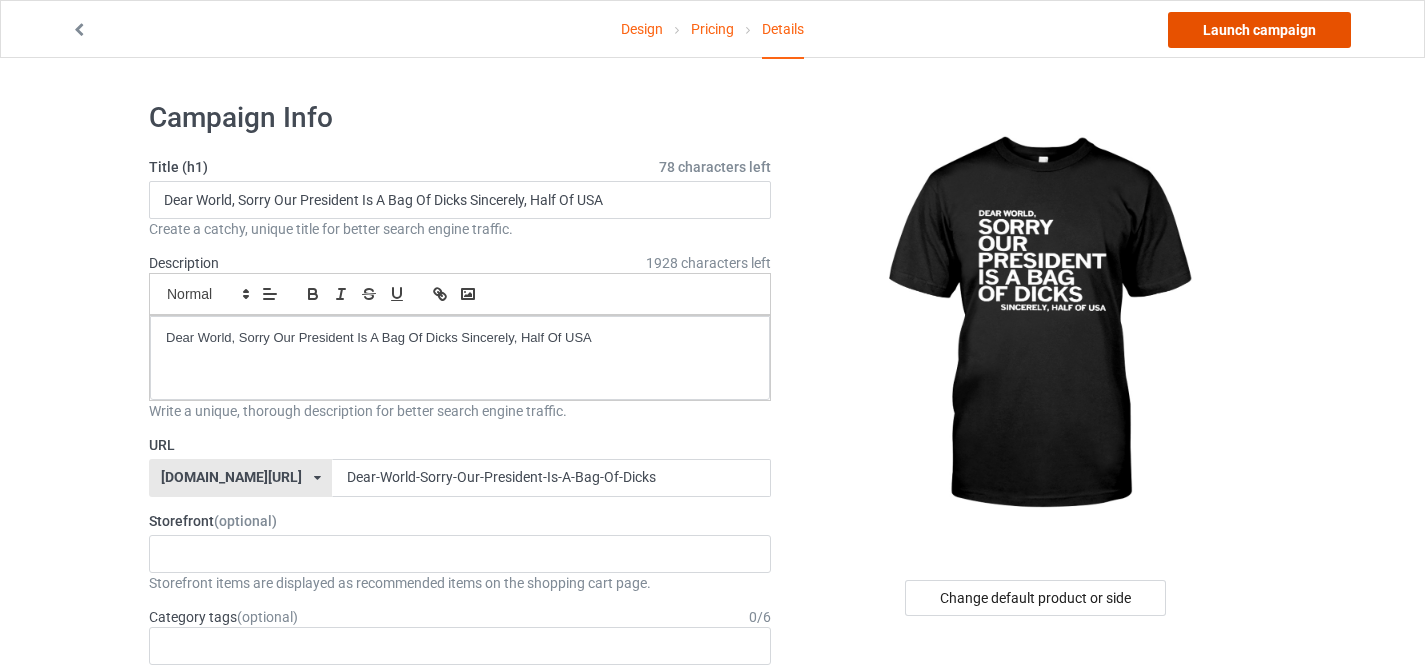 click on "Launch campaign" at bounding box center [1259, 30] 